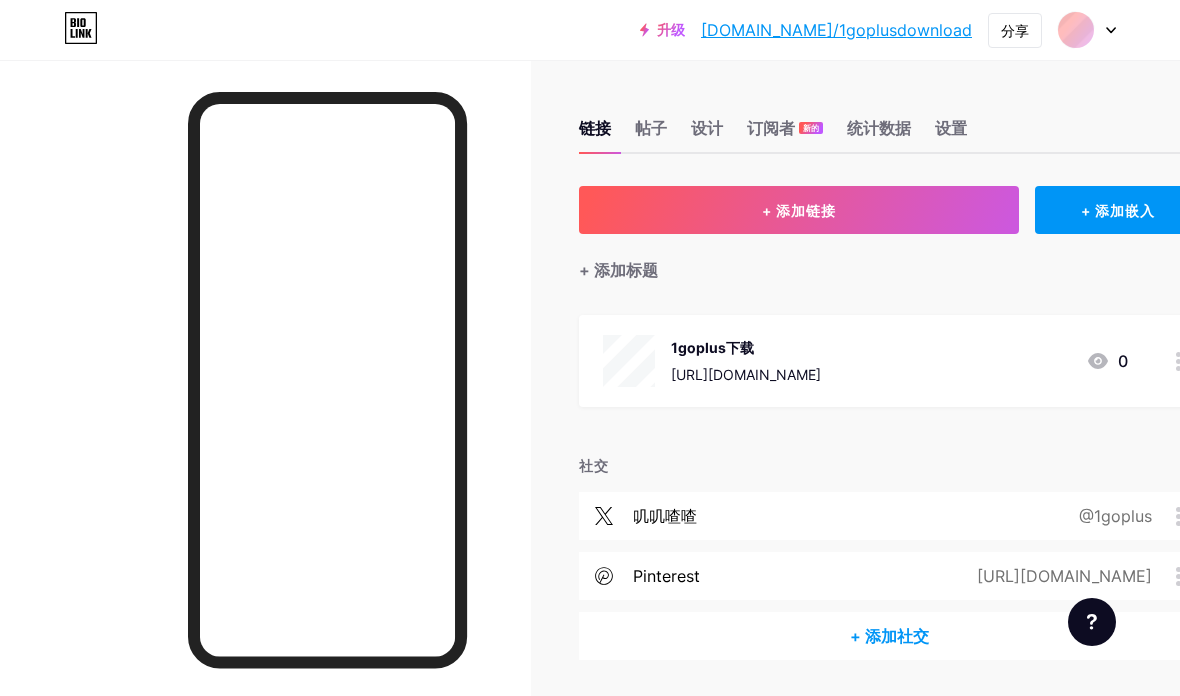 scroll, scrollTop: 0, scrollLeft: 0, axis: both 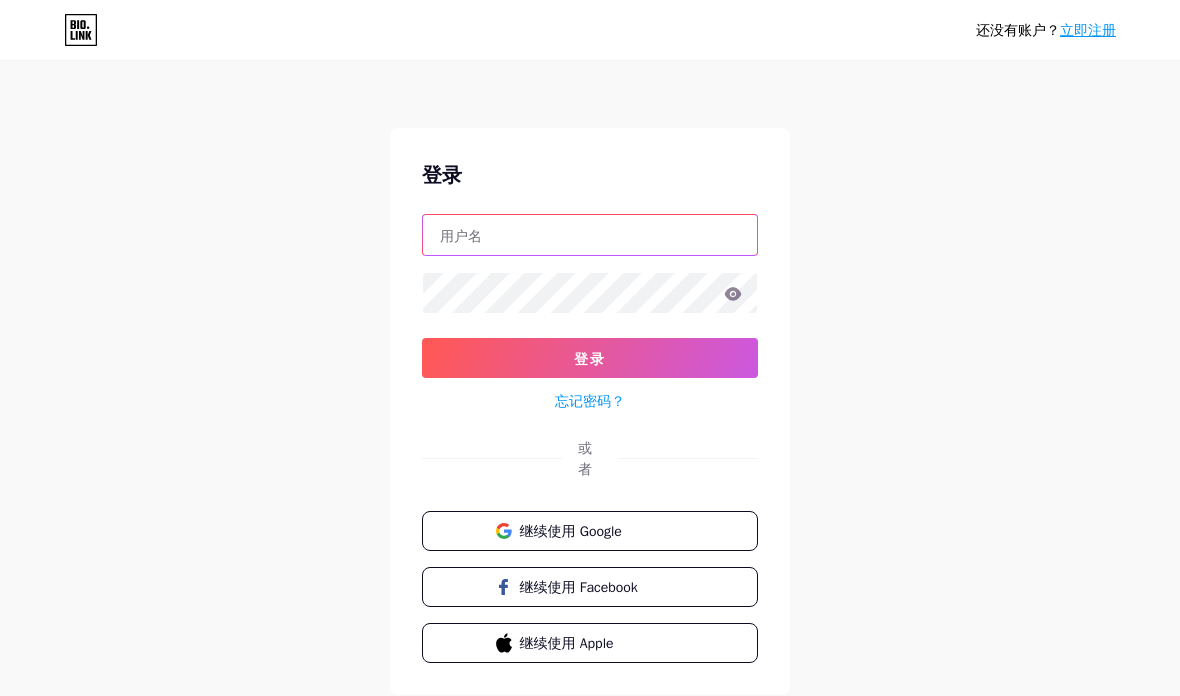 click at bounding box center [590, 235] 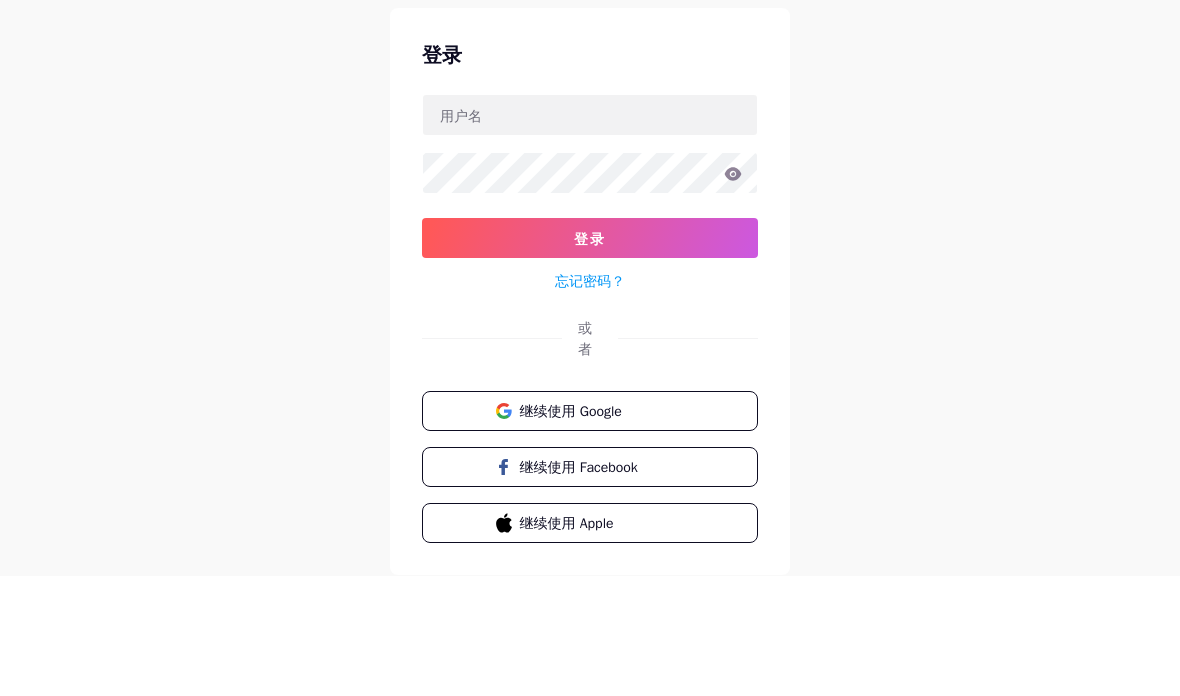 click on "还没有账户？ 立即注册   登录                   登录
忘记密码？
或者       继续使用 Google     继续使用 Facebook
继续使用 Apple" at bounding box center [590, 379] 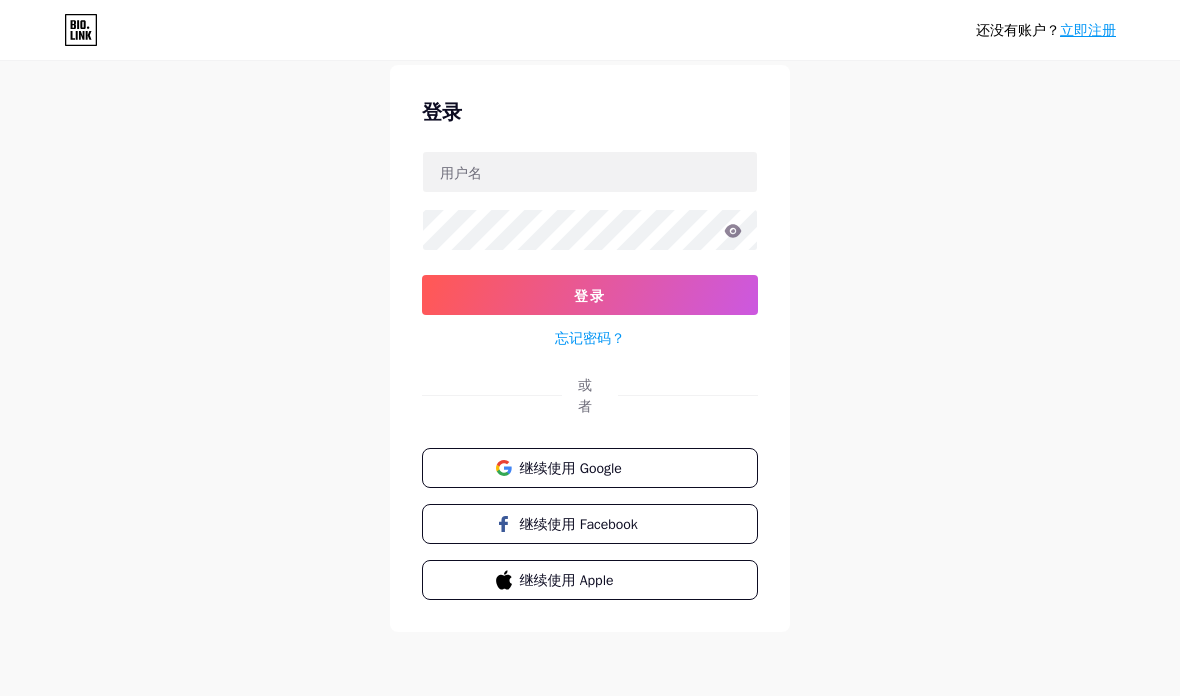 click on "立即注册" at bounding box center [1088, 30] 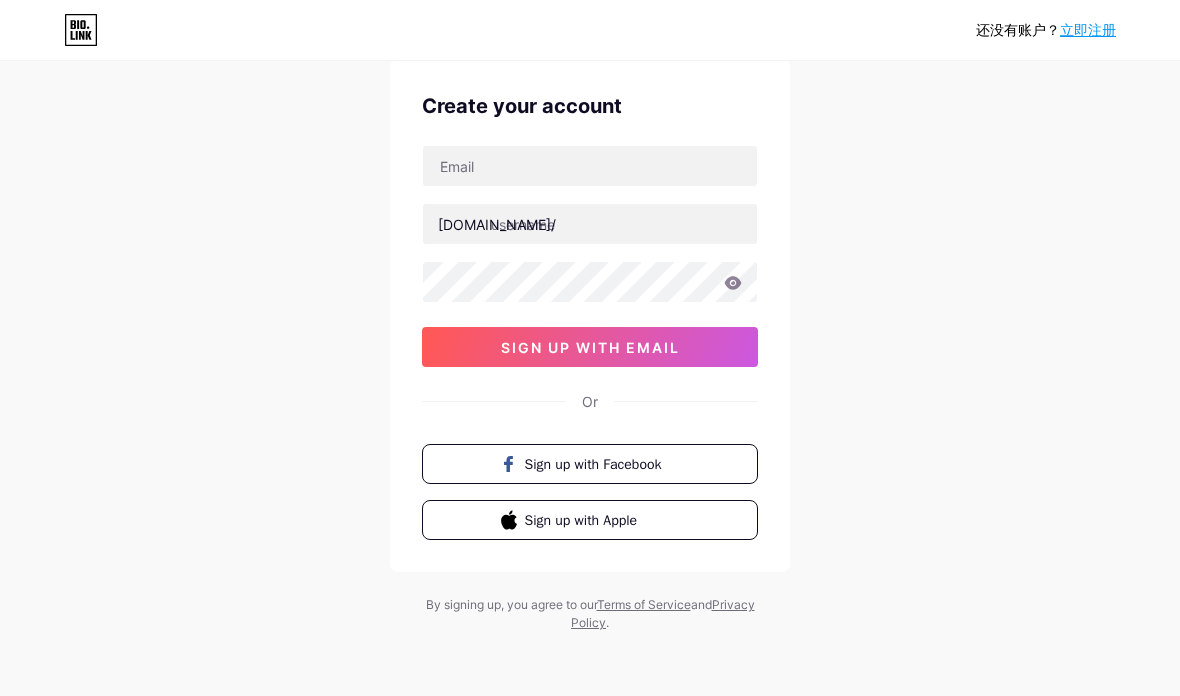 scroll, scrollTop: 0, scrollLeft: 0, axis: both 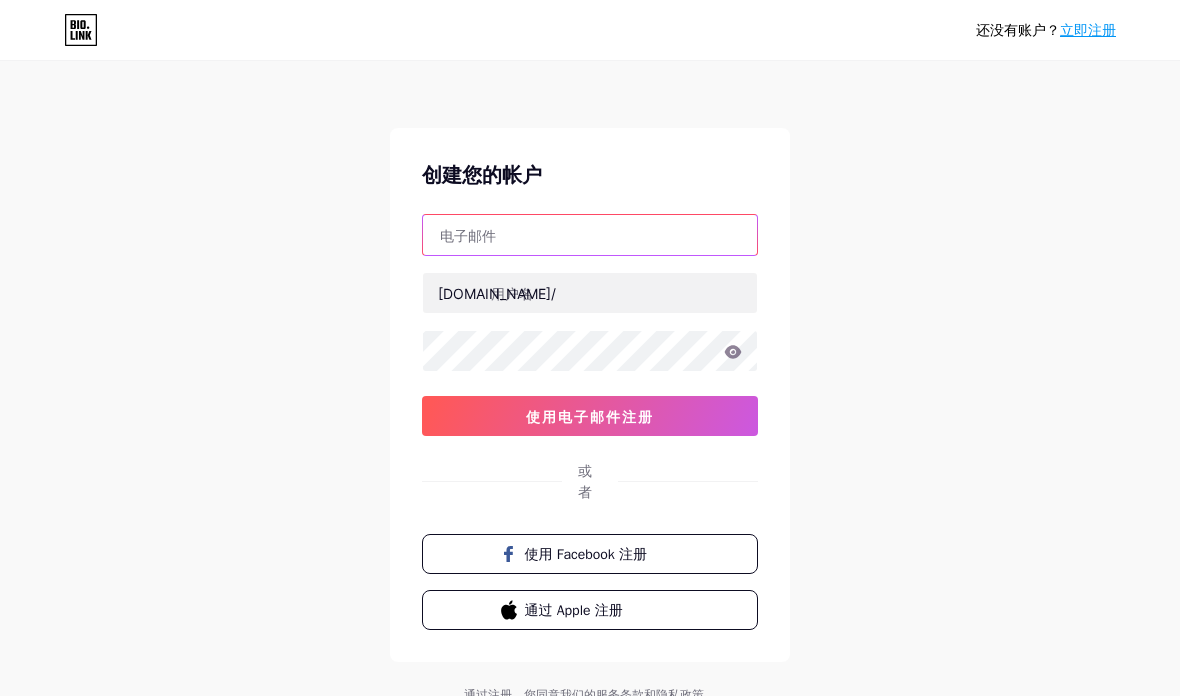 click at bounding box center (590, 235) 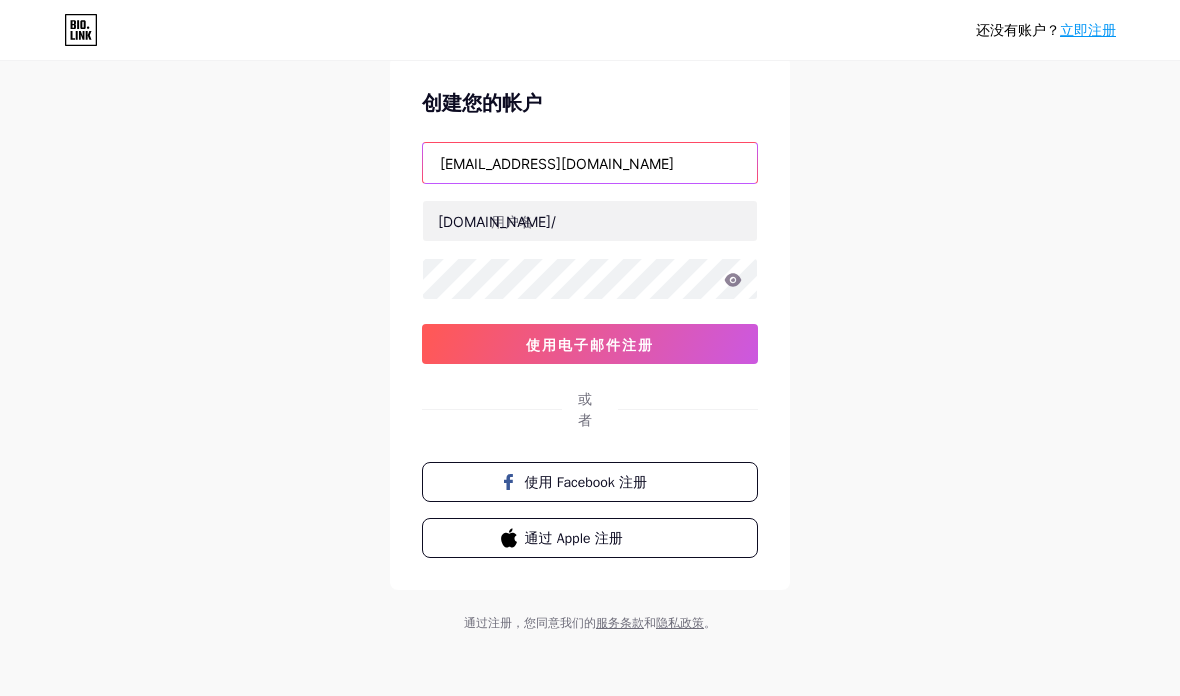 type on "[EMAIL_ADDRESS][DOMAIN_NAME]" 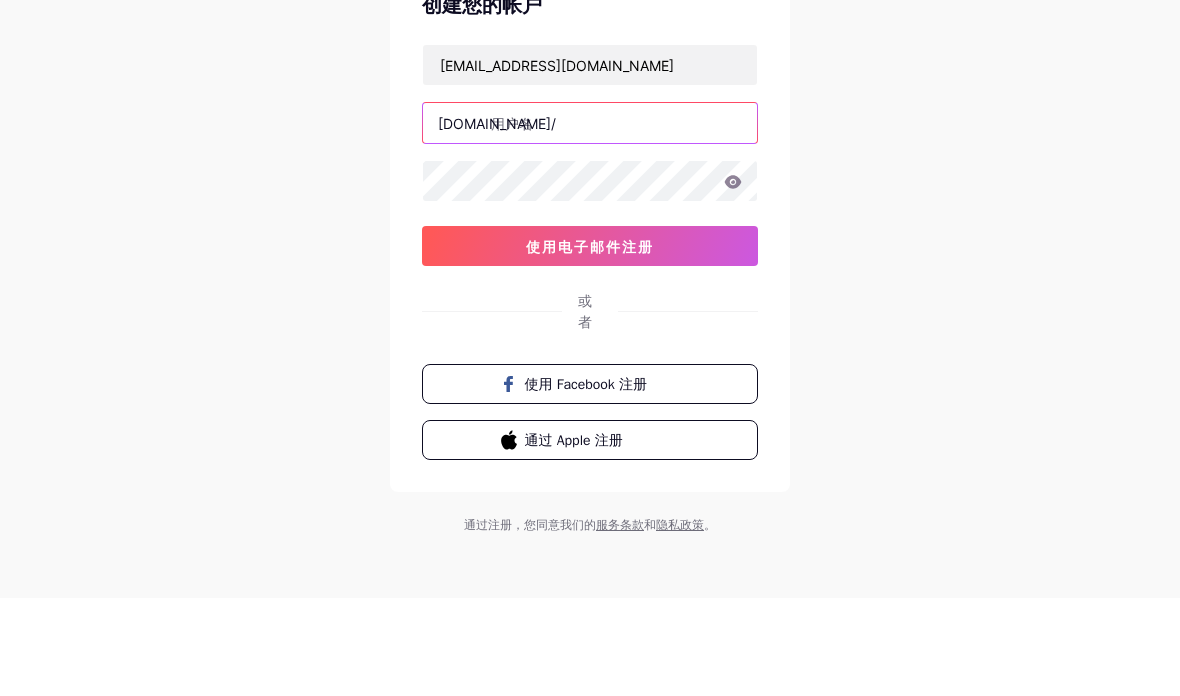 click at bounding box center (590, 221) 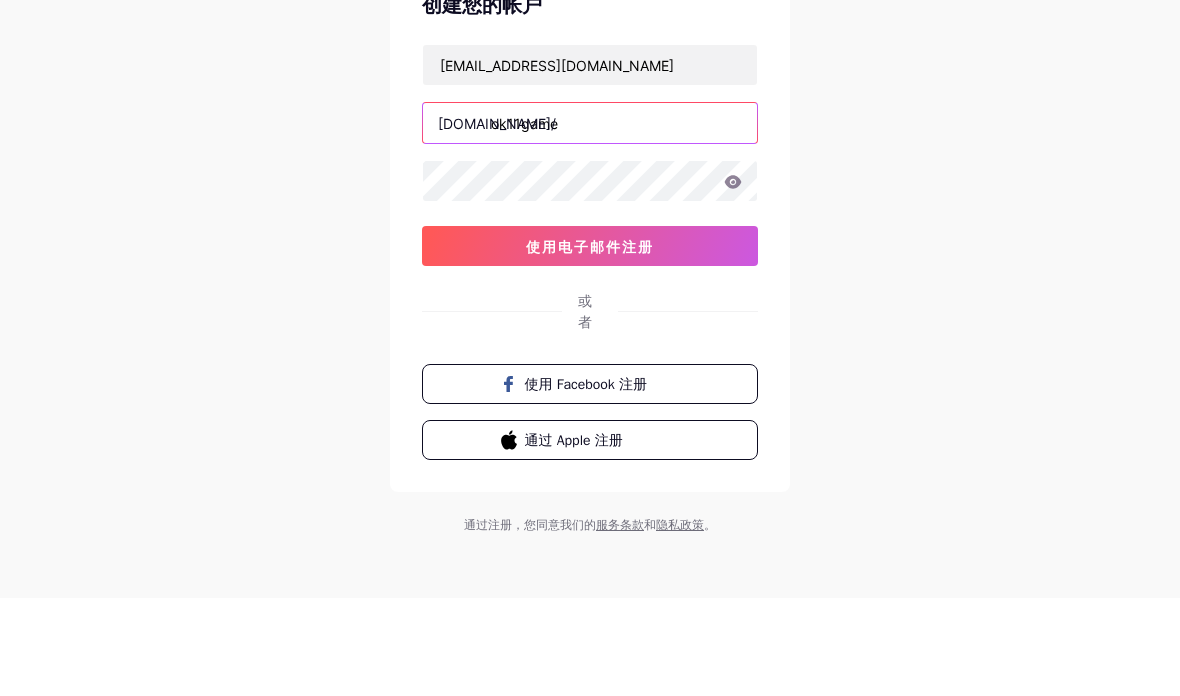 type on "ok11game" 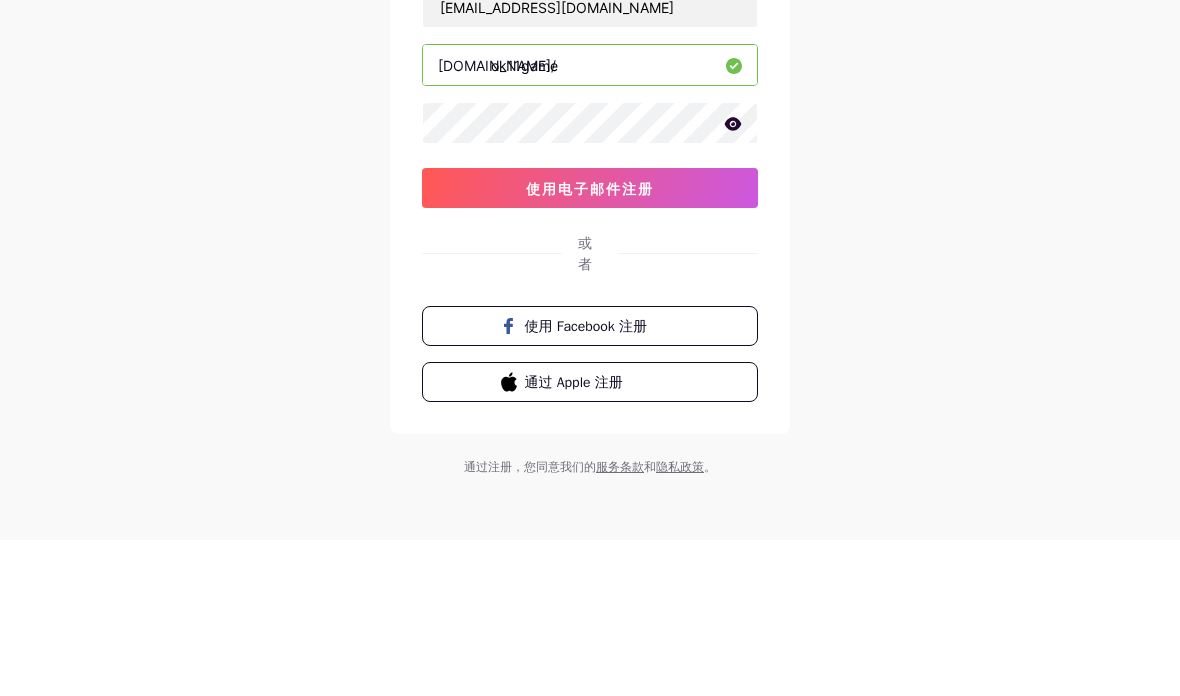 click on "使用电子邮件注册" at bounding box center (590, 344) 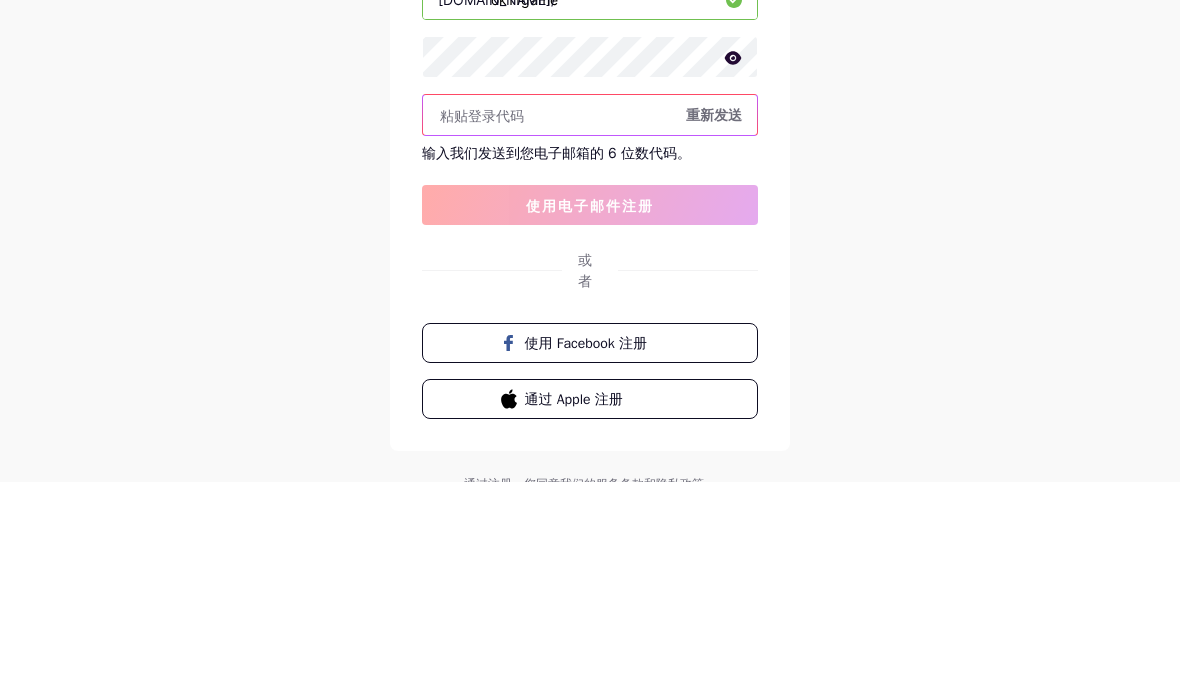 scroll, scrollTop: 155, scrollLeft: 0, axis: vertical 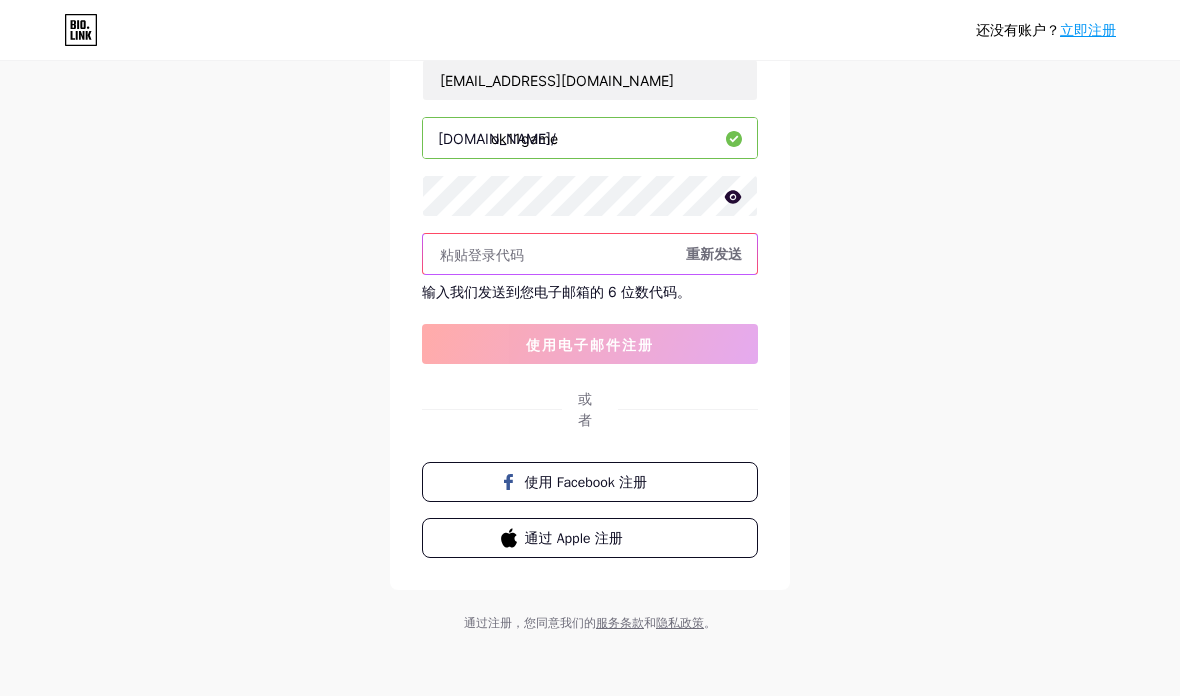 click at bounding box center [590, 254] 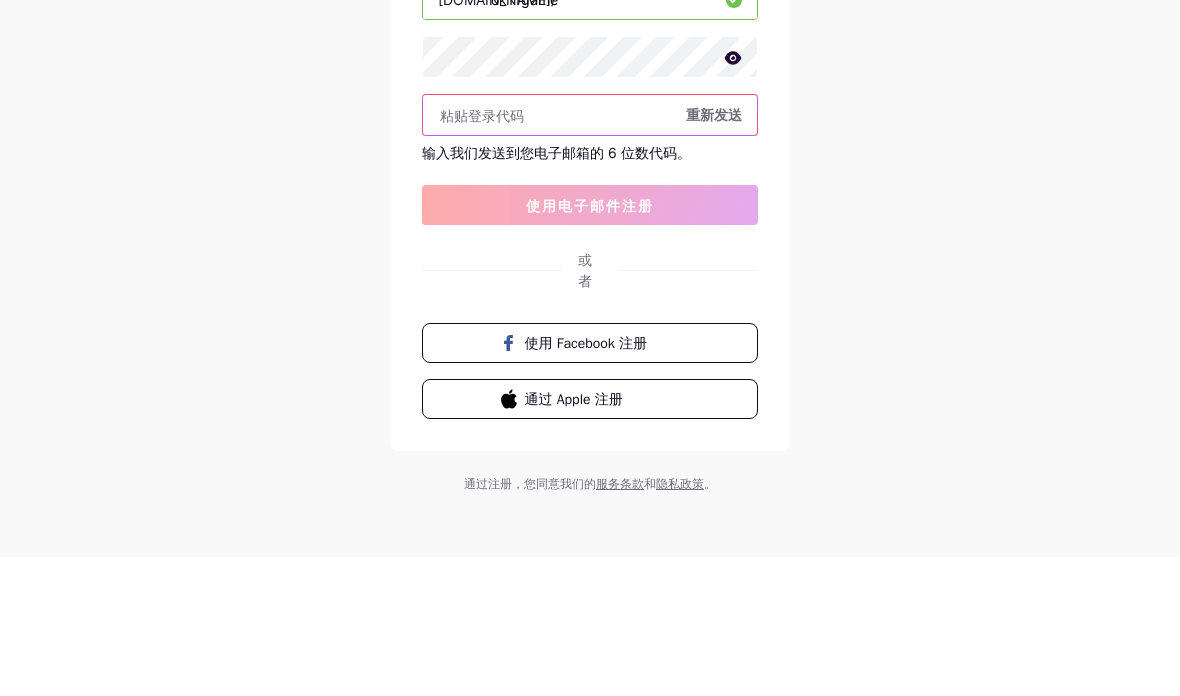 paste on "304870" 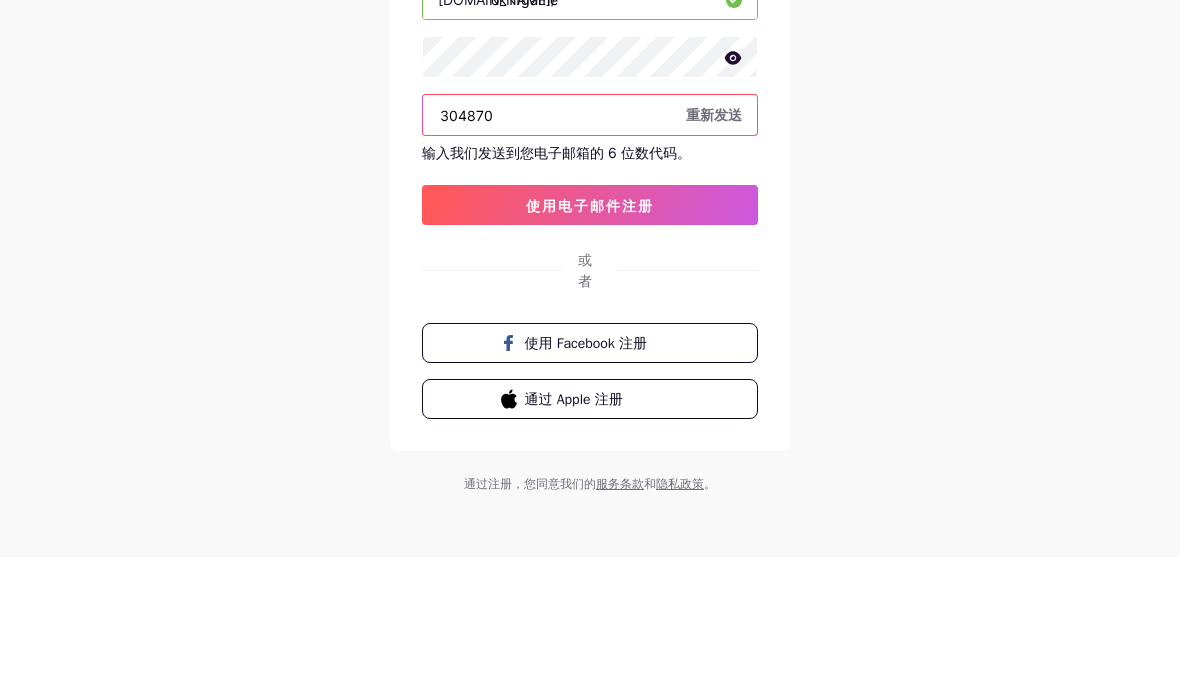 type on "304870" 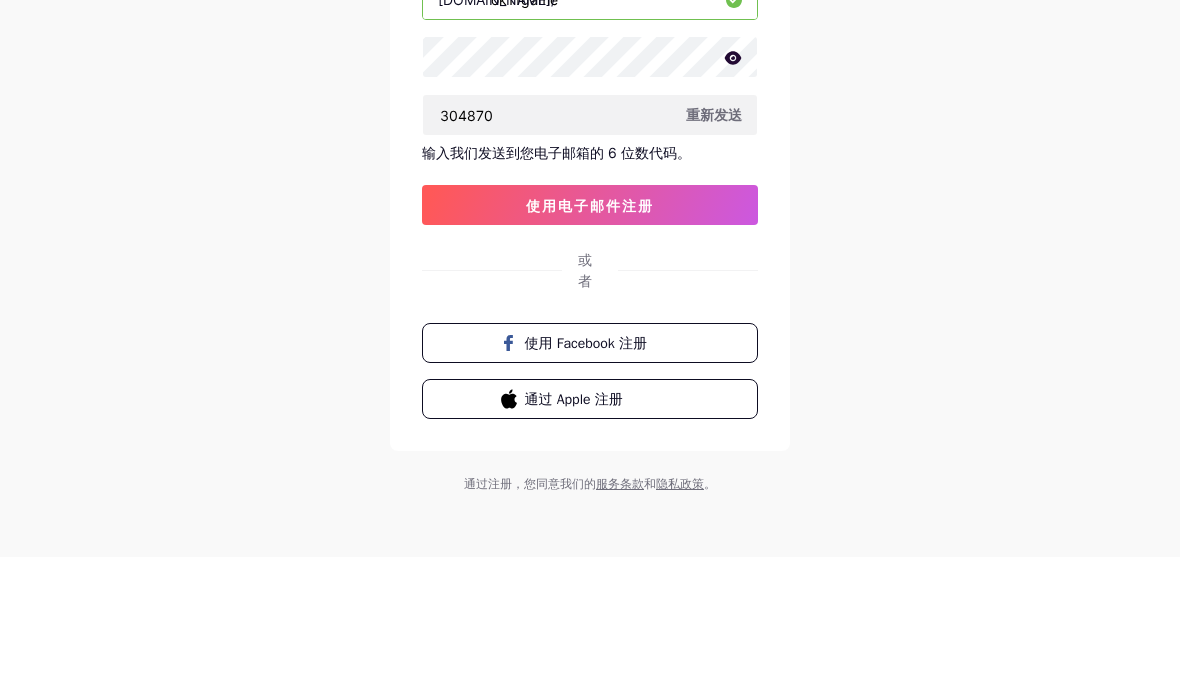 click on "还没有账户？ 立即注册   创建您的帐户     [EMAIL_ADDRESS][DOMAIN_NAME]     [DOMAIN_NAME]/   ok11game               304870   重新发送     输入我们发送到您电子邮箱的 6 位数代码。         使用电子邮件注册         或者       使用 Facebook 注册
通过 Apple 注册
通过注册，您同意我们的 服务条款 和 隐私政策 。" at bounding box center [590, 270] 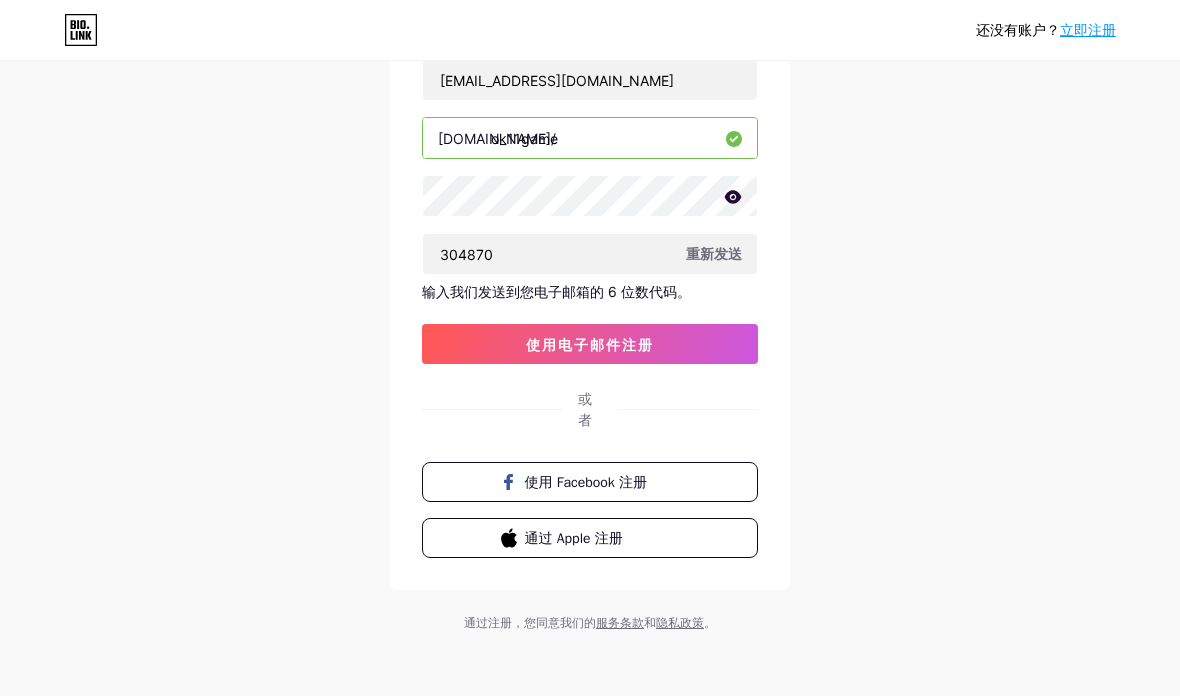 click on "使用电子邮件注册" at bounding box center [590, 344] 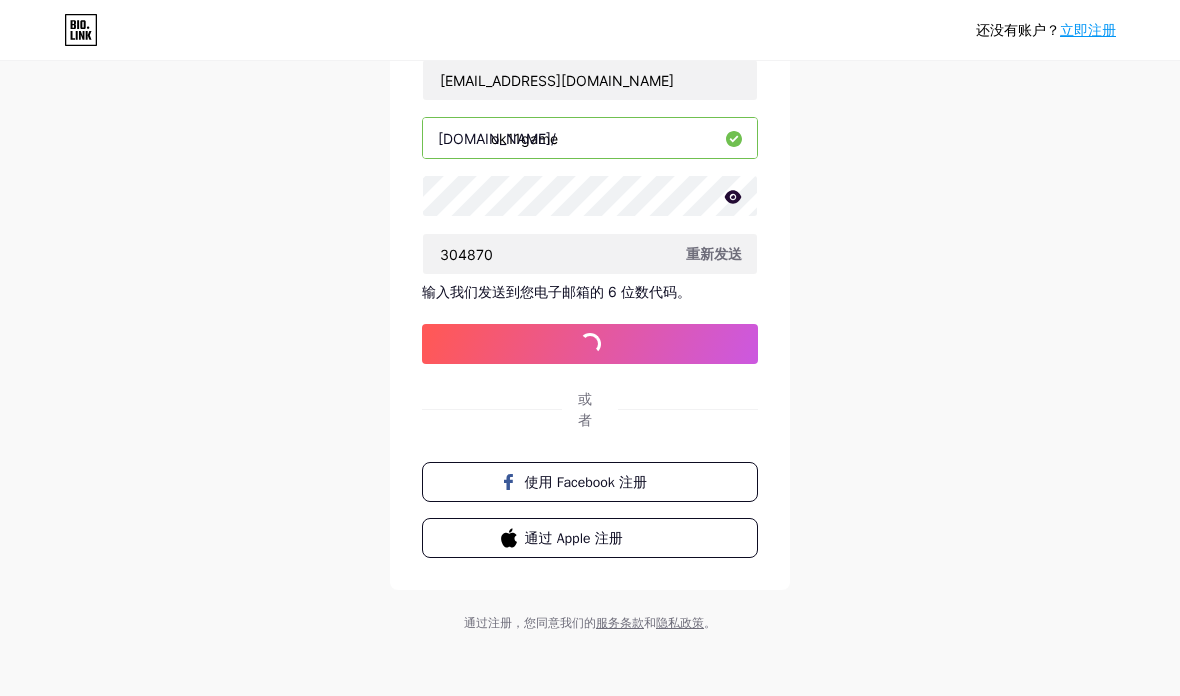 click on "还没有账户？ 立即注册   创建您的帐户     [EMAIL_ADDRESS][DOMAIN_NAME]     [DOMAIN_NAME]/   ok11game               304870   重新发送     输入我们发送到您电子邮箱的 6 位数代码。         使用电子邮件注册         或者       使用 Facebook 注册
通过 Apple 注册
通过注册，您同意我们的 服务条款 和 隐私政策 。" at bounding box center (590, 270) 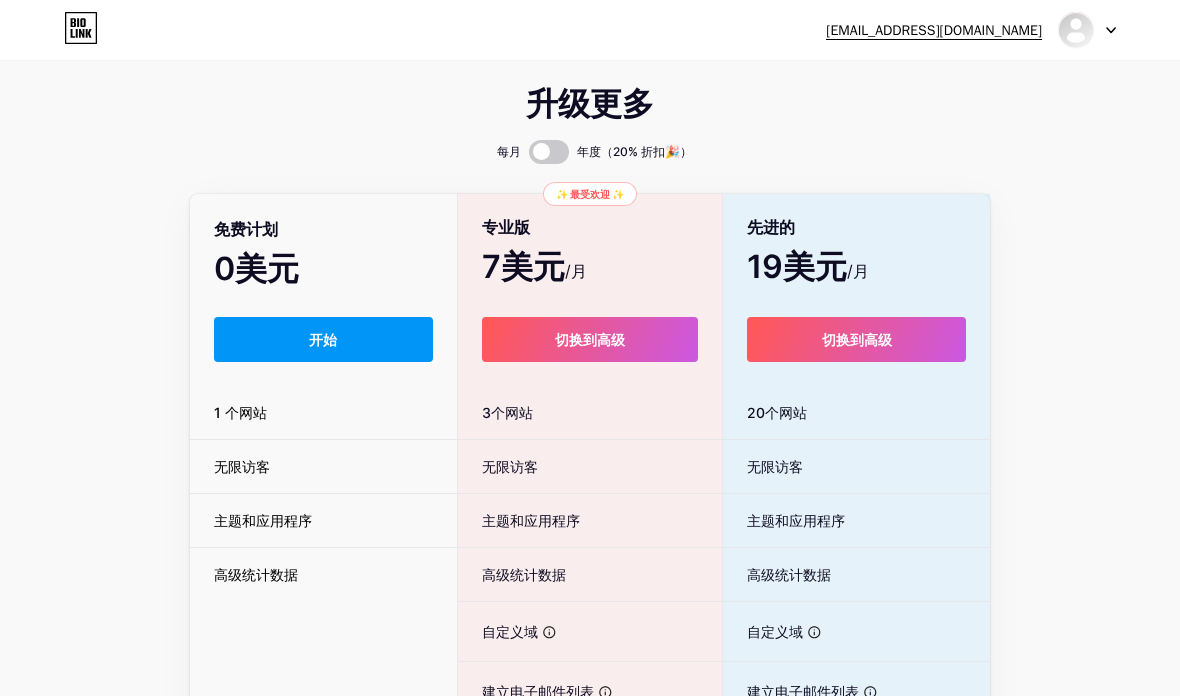click on "开始" at bounding box center (323, 339) 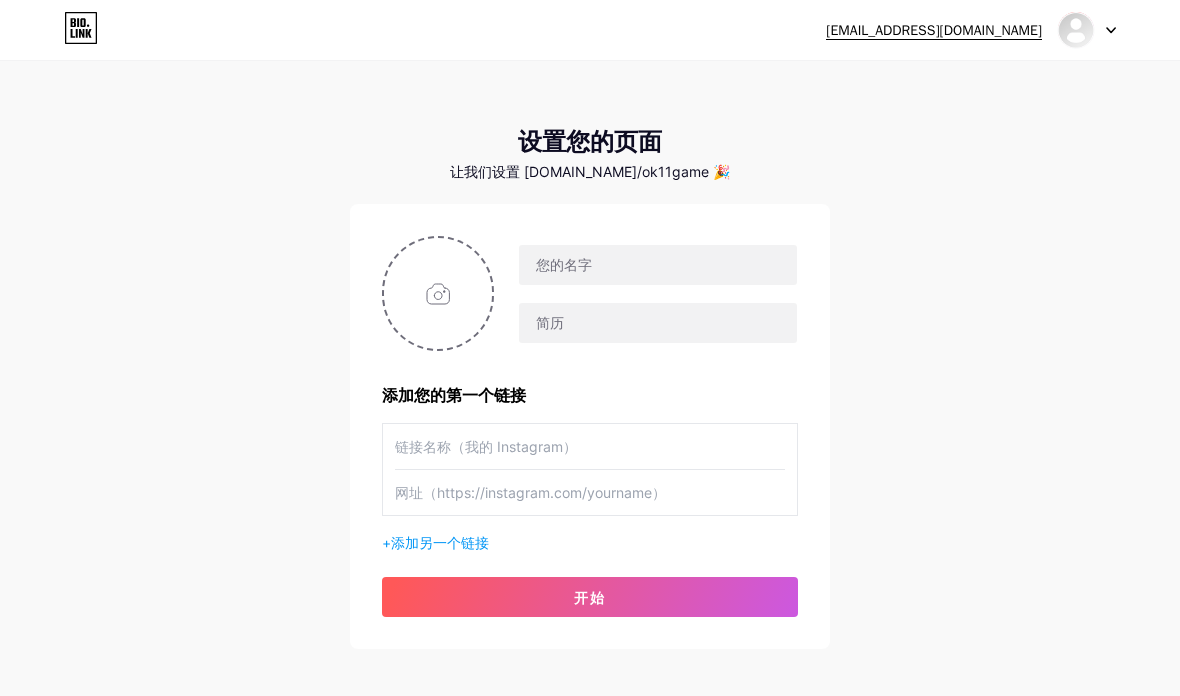 click at bounding box center [438, 293] 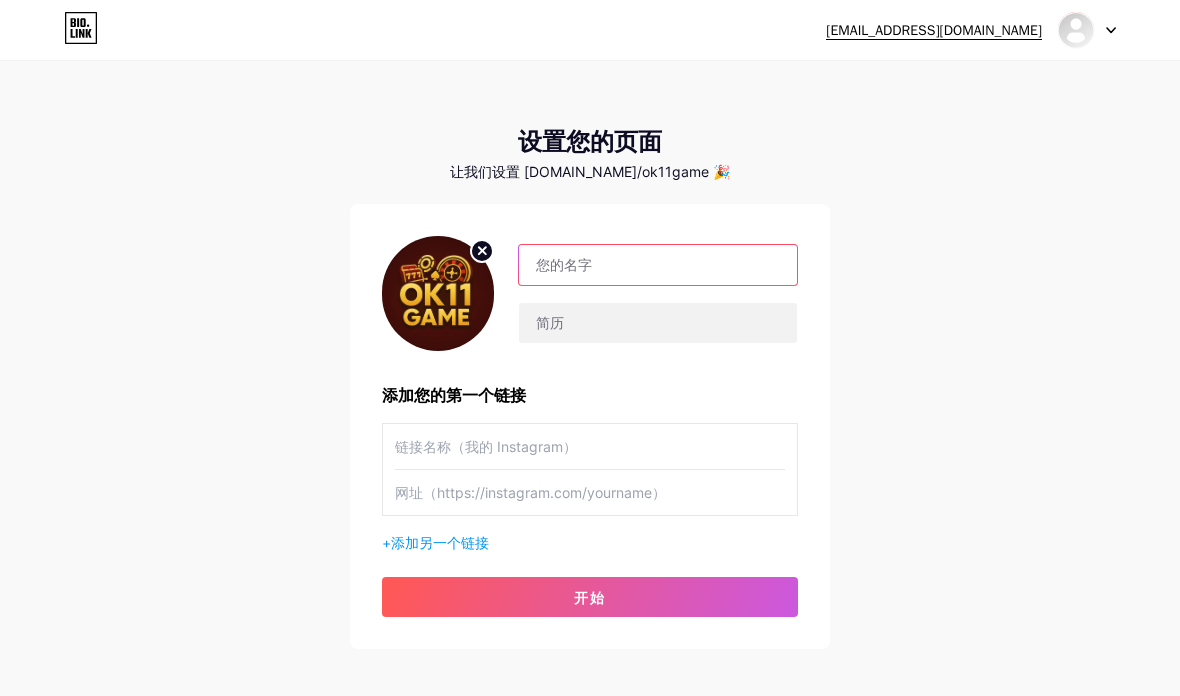 click at bounding box center [658, 265] 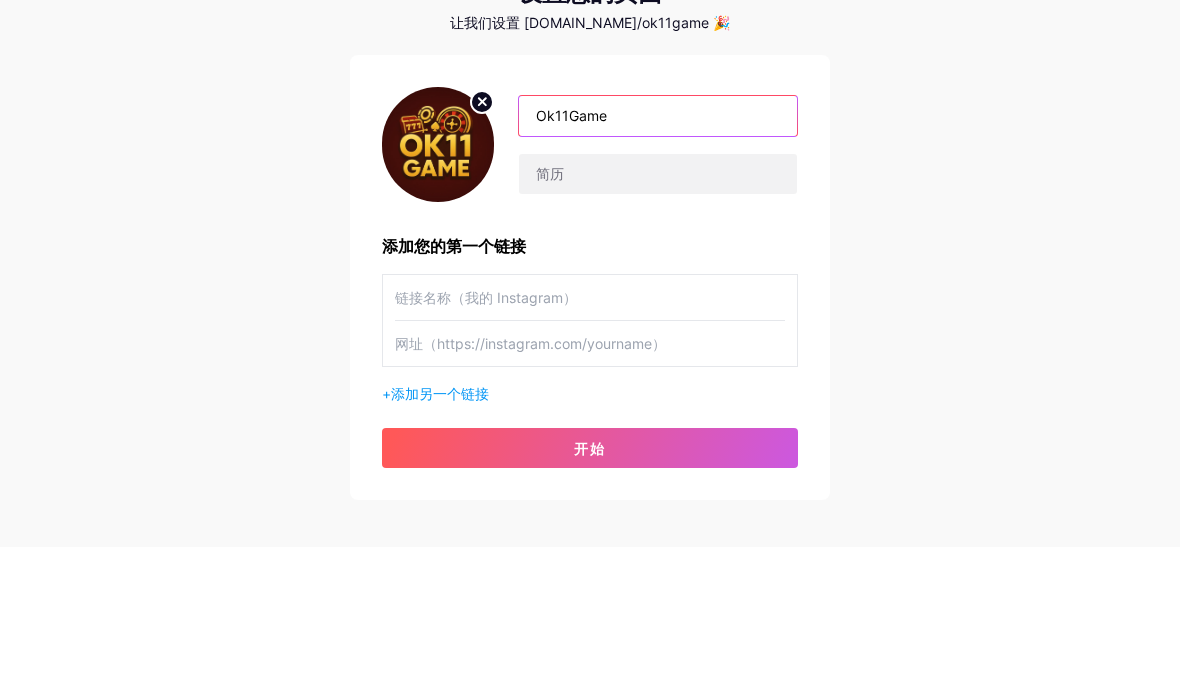 type on "Ok11Game" 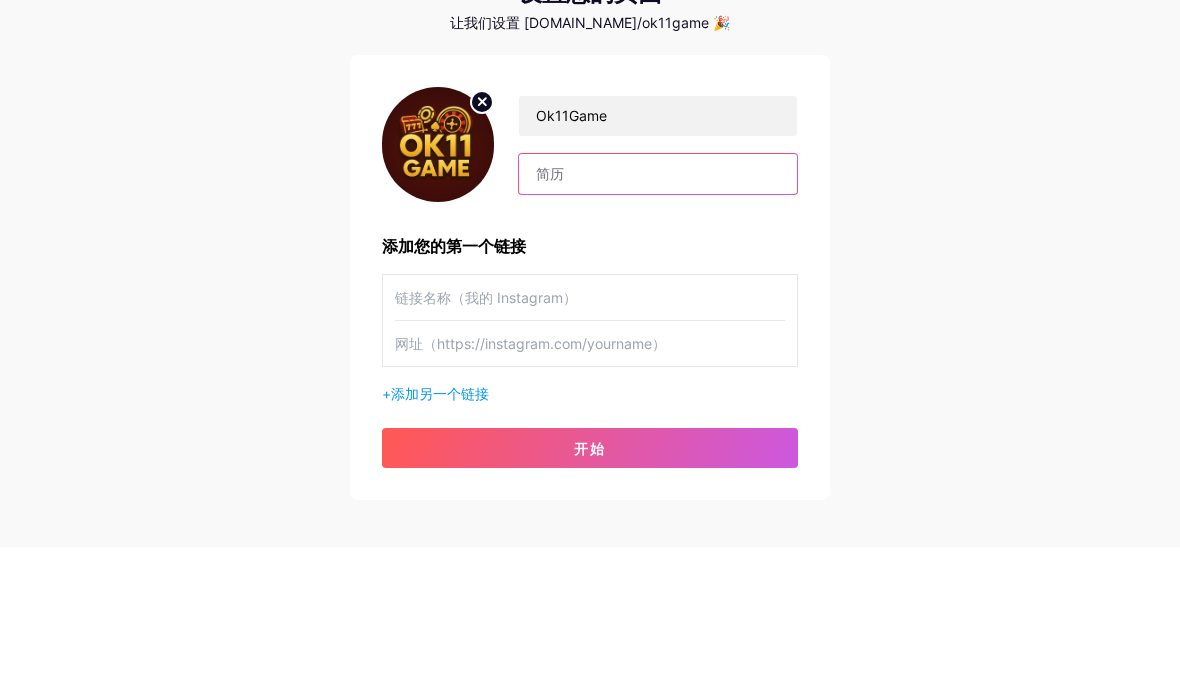click at bounding box center [658, 323] 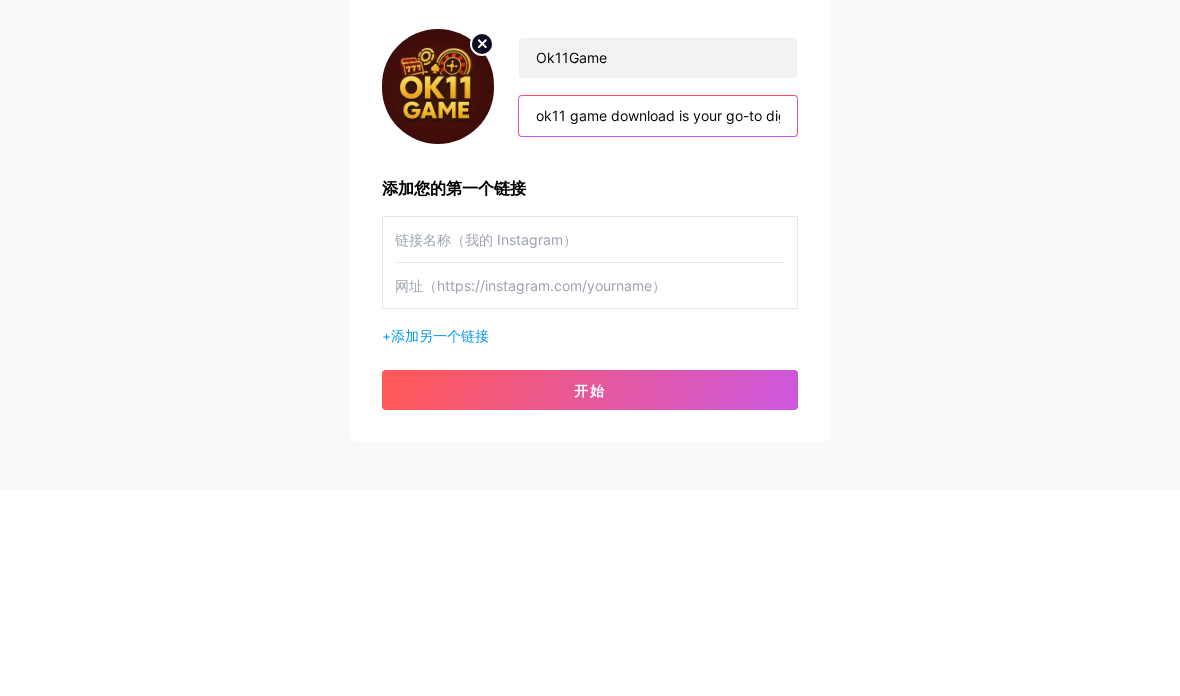 type on "ok11 game download is your go-to digital spot for entertainment, delivering speed, clarity, and seamless interaction. Web: [URL][DOMAIN_NAME] #OK11GameIndia #OK11PlaySmart #OK11FastAccess #OK11FunTime #OK11Zone Address: [STREET_ADDRESS][PERSON_NAME][PERSON_NAME] Phone: [PHONE_NUMBER]" 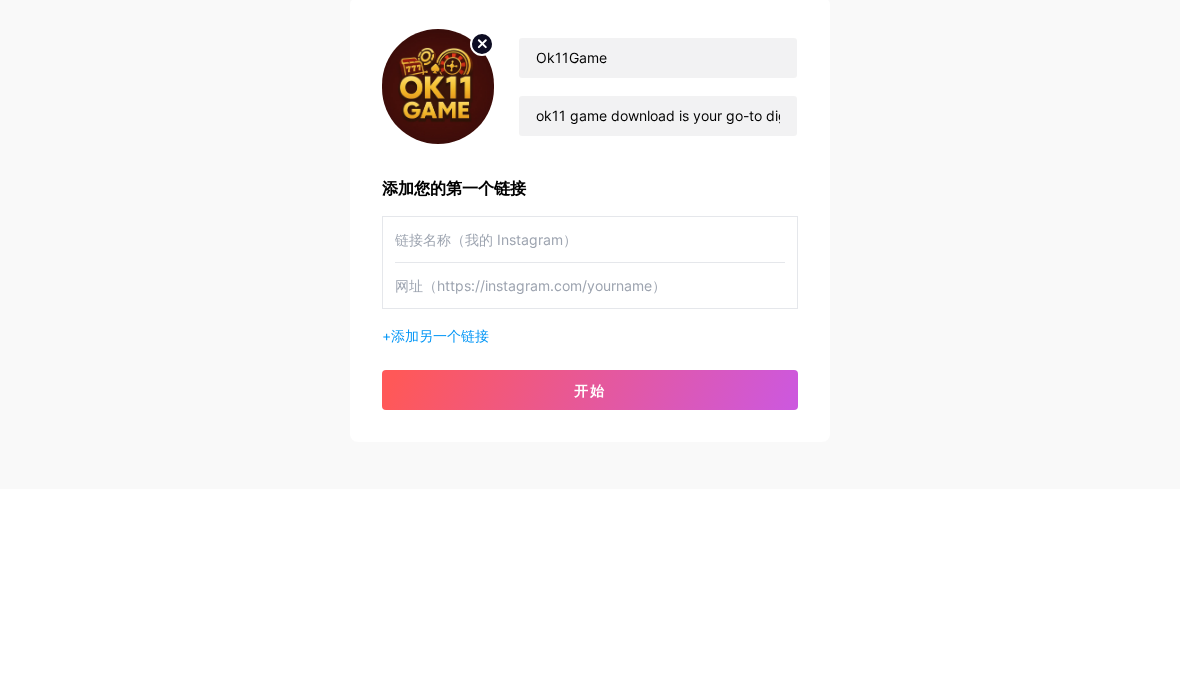 click on "[EMAIL_ADDRESS][DOMAIN_NAME]           仪表板     登出   设置您的页面   让我们设置 [DOMAIN_NAME]/ok11game 🎉               Ok11Game     ok11 game download is your go-to digital spot for entertainment, delivering speed, clarity, and seamless interaction. Web: [URL][DOMAIN_NAME] #OK11GameIndia #OK11PlaySmart #OK11FastAccess #OK11FunTime #OK11Zone Address: [STREET_ADDRESS][PERSON_NAME][PERSON_NAME] Phone: [PHONE_NUMBER]     添加您的第一个链接
+ 添加另一个链接     开始" at bounding box center (590, 356) 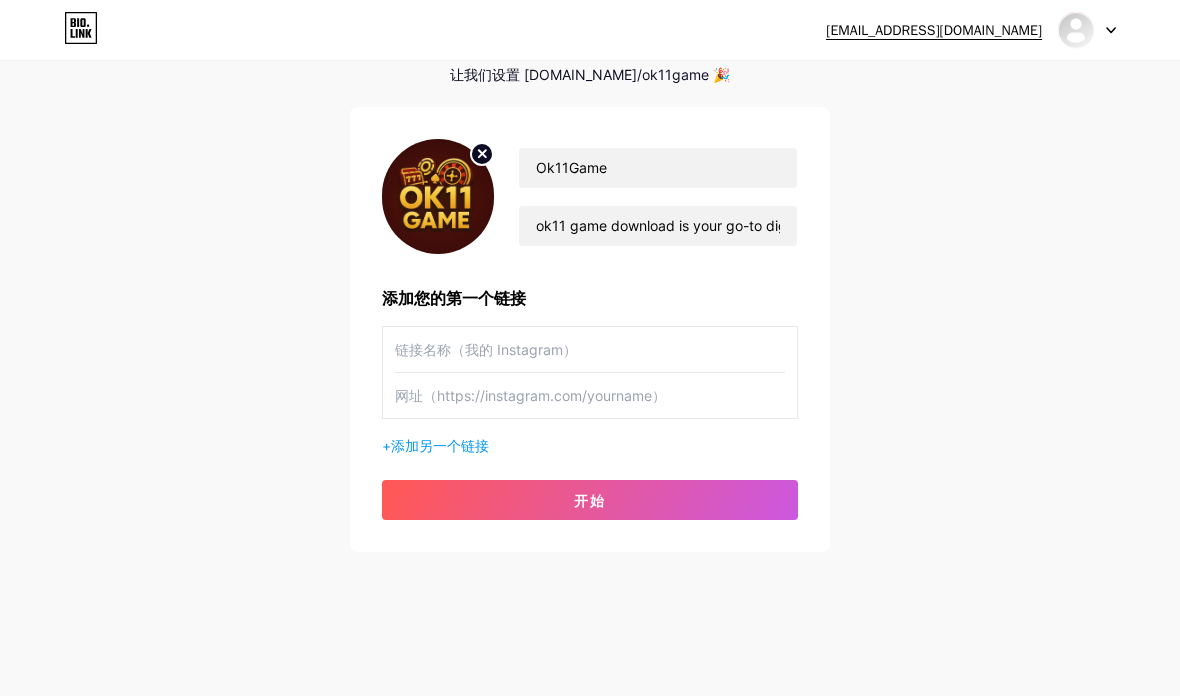 click at bounding box center (590, 349) 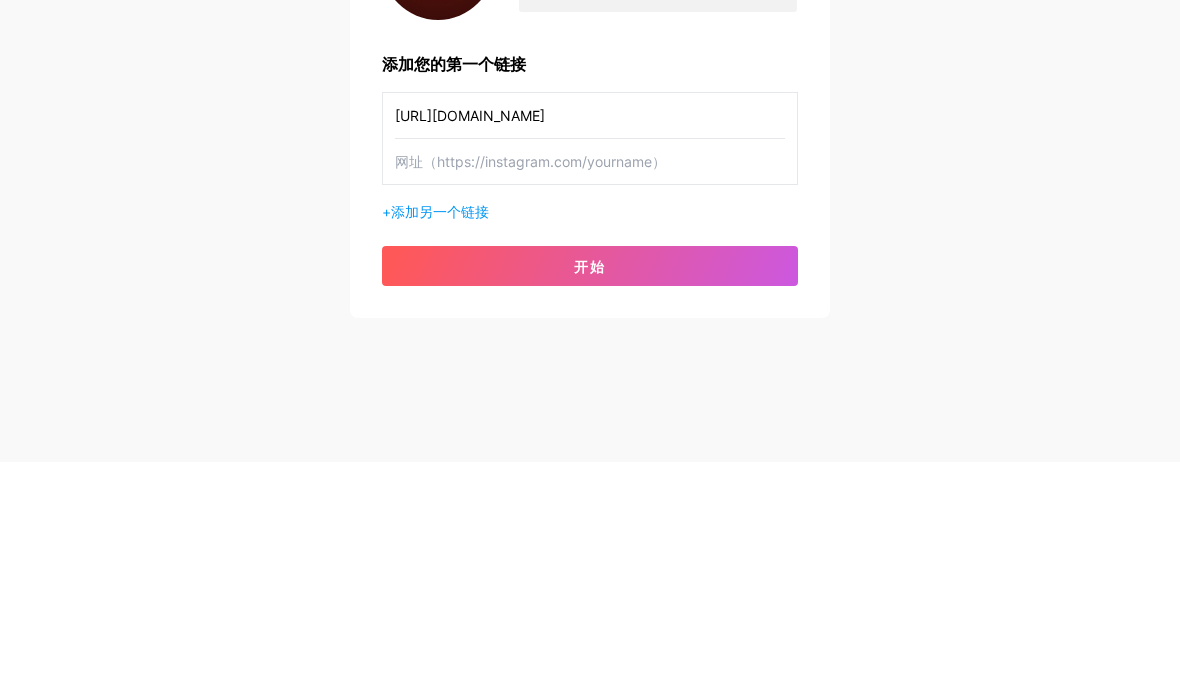 type on "Okwz" 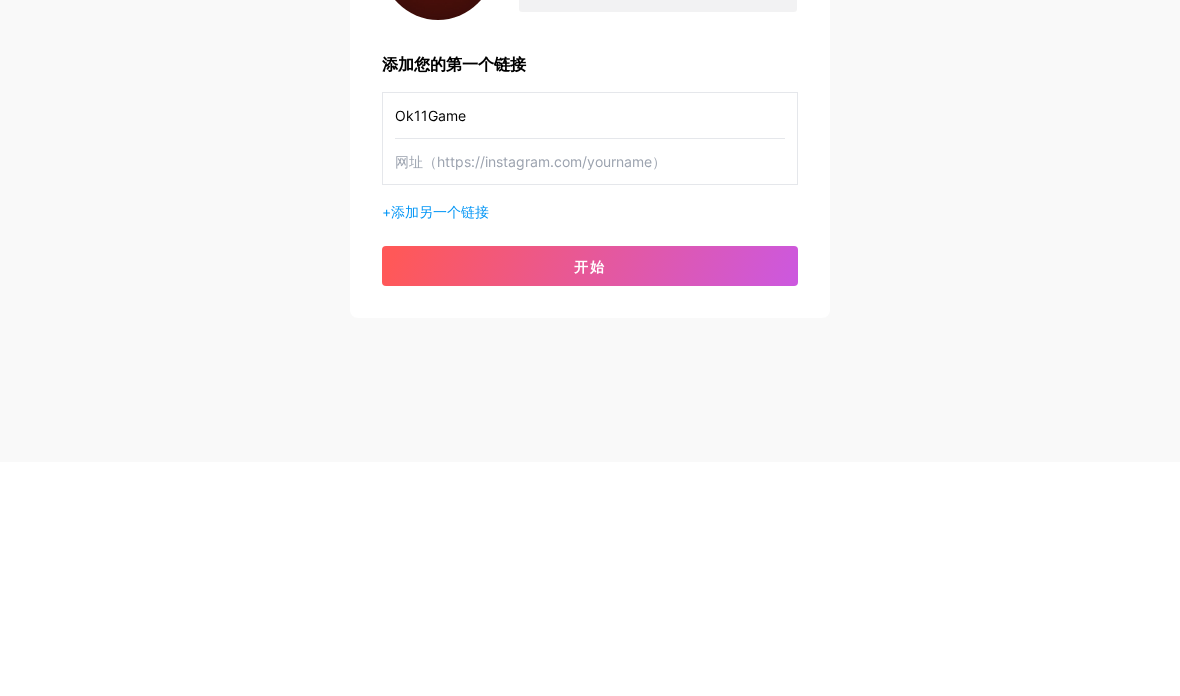 type on "Ok11Game" 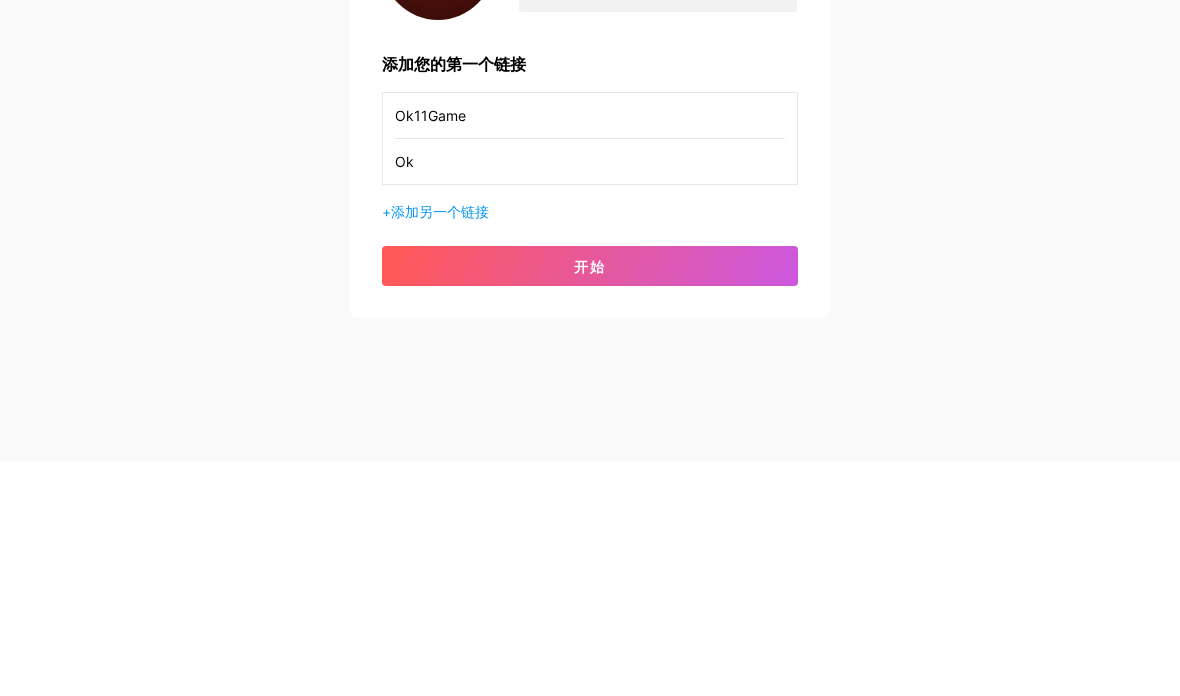 type on "O" 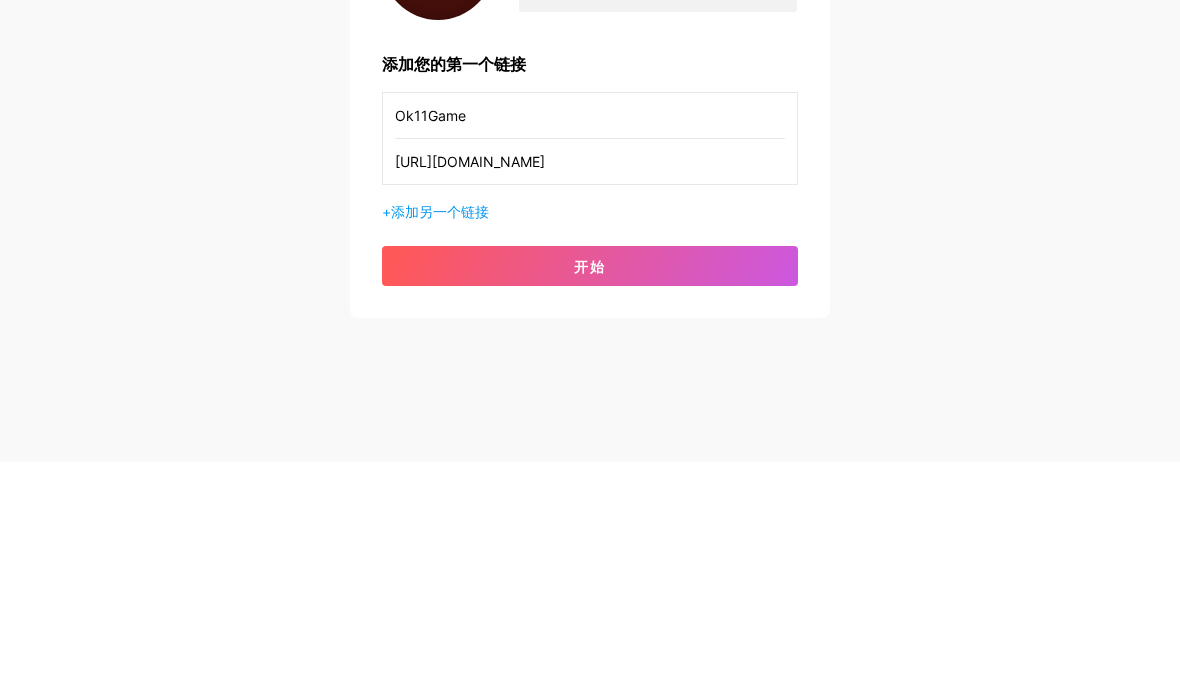 type on "[URL][DOMAIN_NAME]" 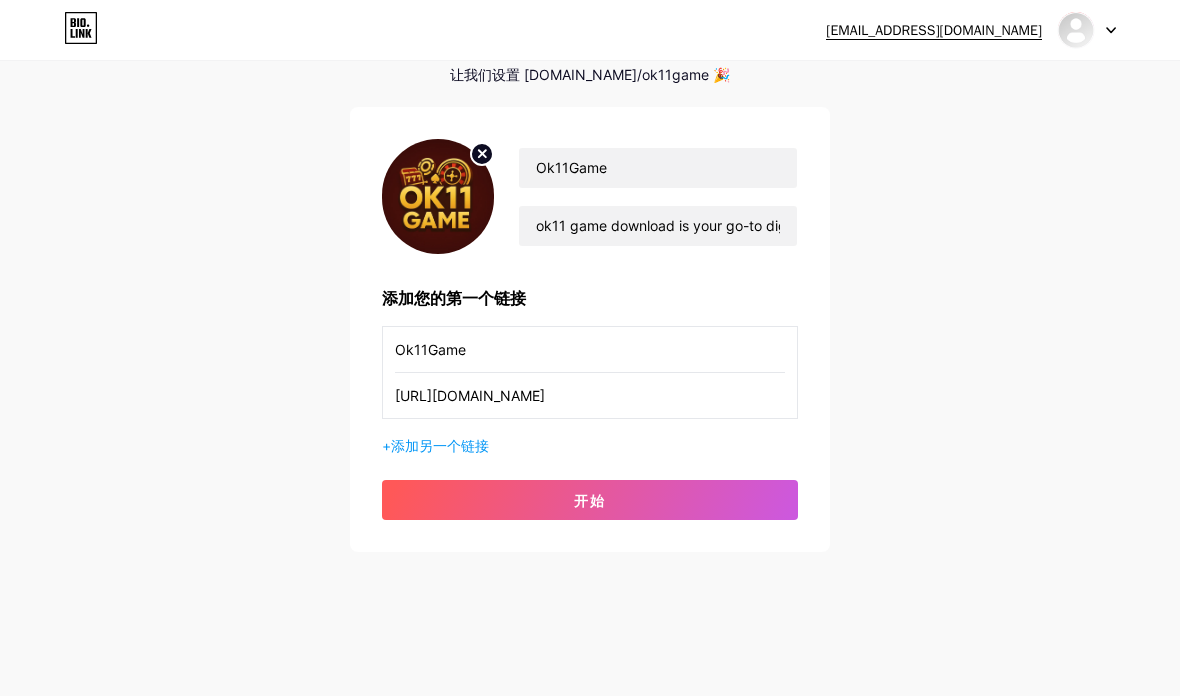 click on "添加另一个链接" at bounding box center [440, 445] 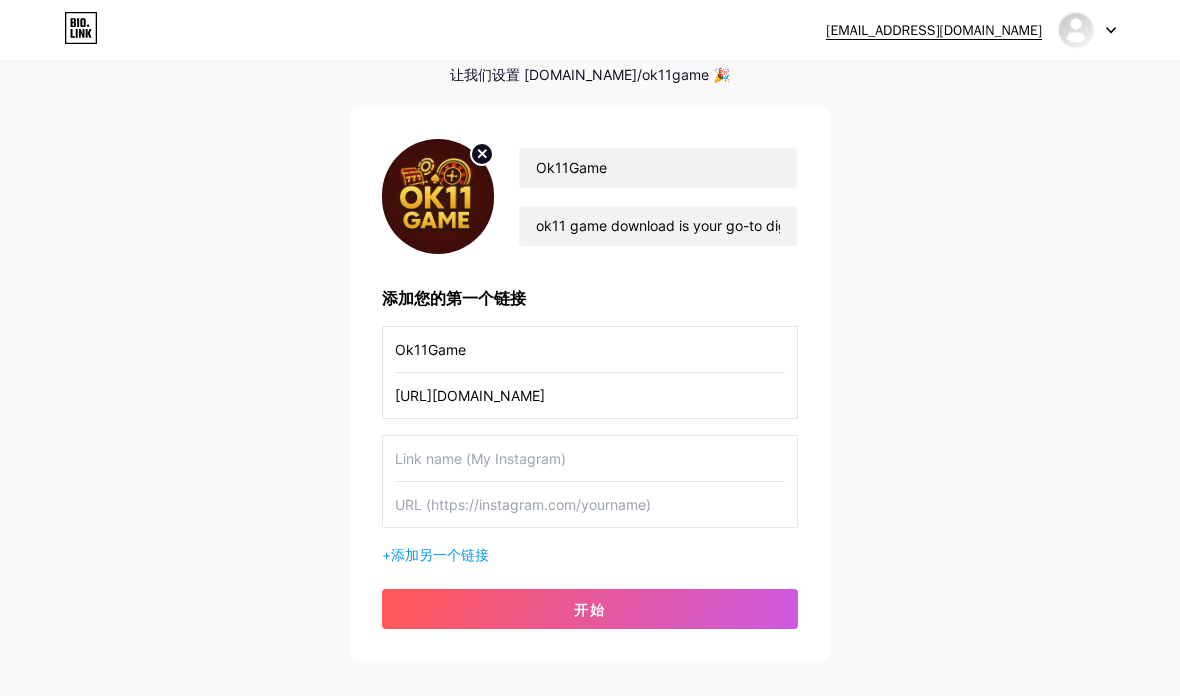 click at bounding box center [590, 458] 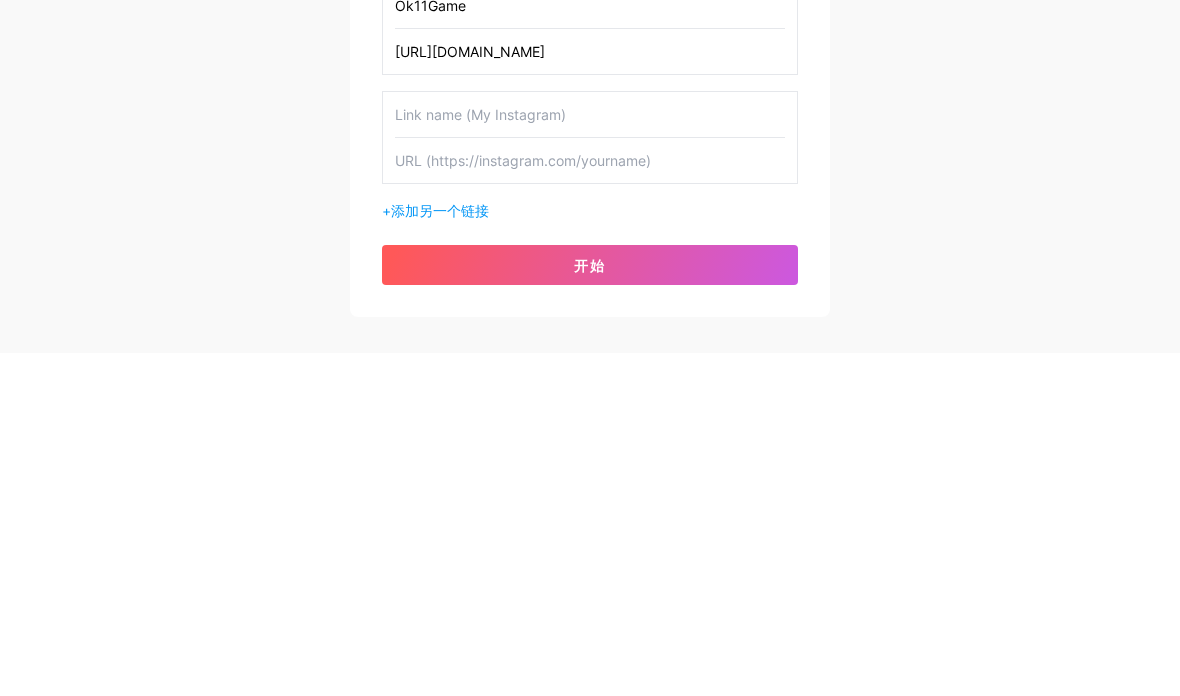 scroll, scrollTop: 206, scrollLeft: 0, axis: vertical 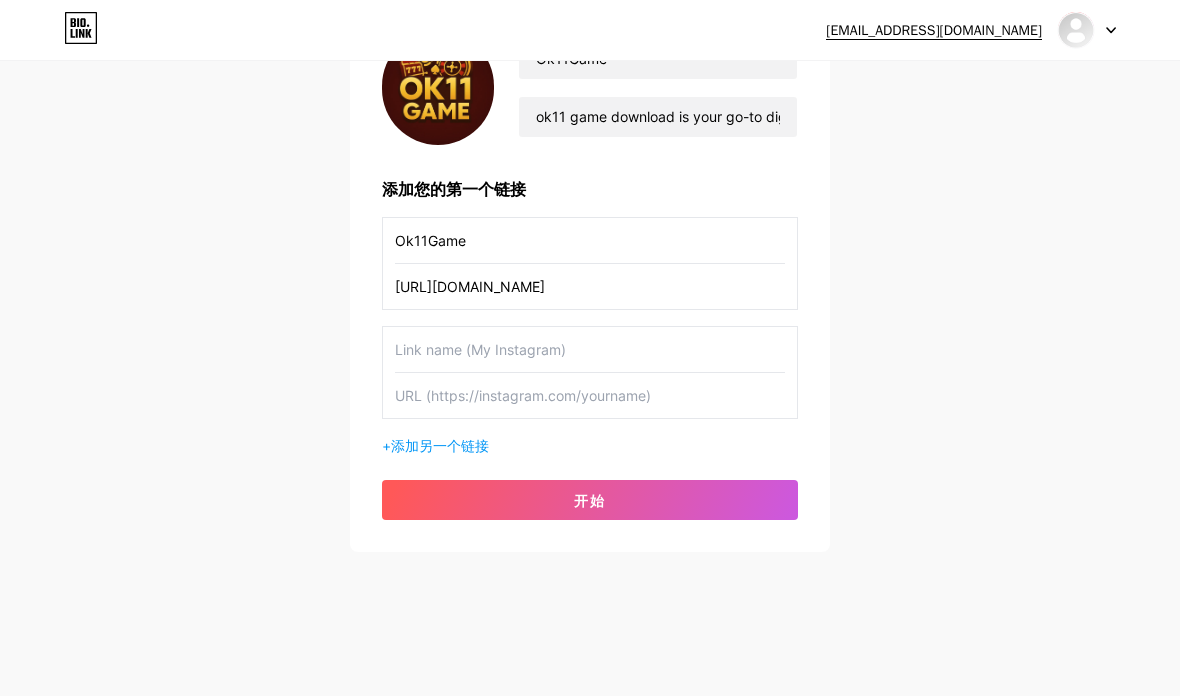 click at bounding box center (590, 349) 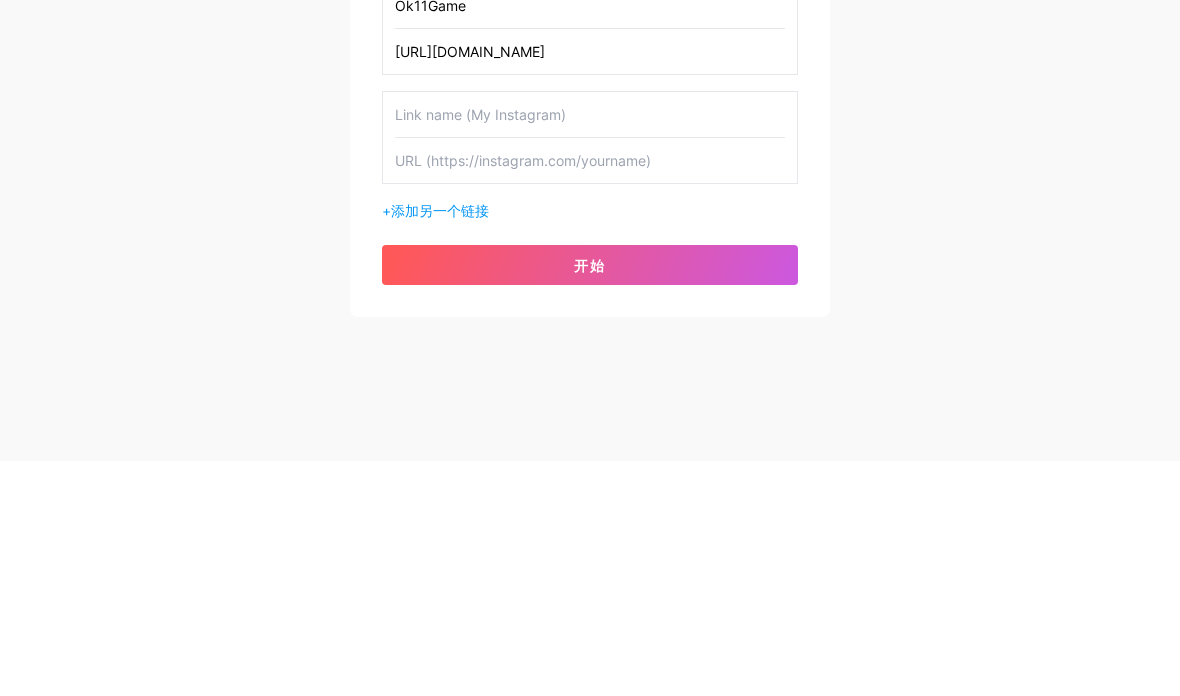 paste on "[URL][DOMAIN_NAME]" 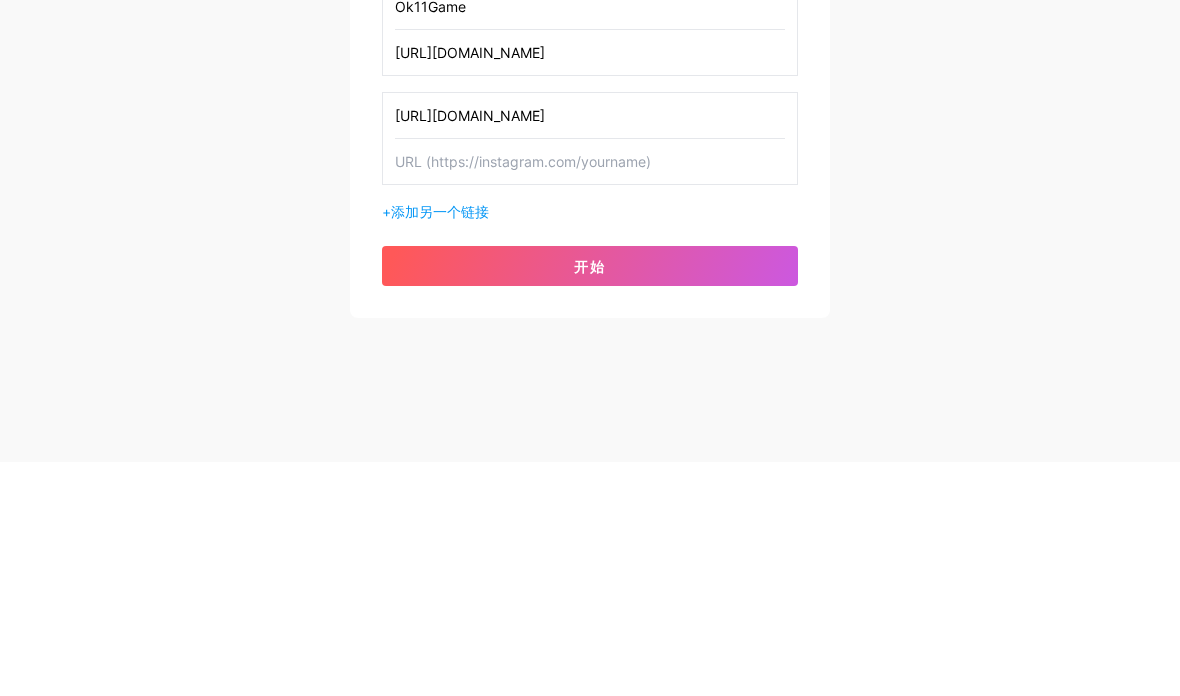 type on "[URL][DOMAIN_NAME]" 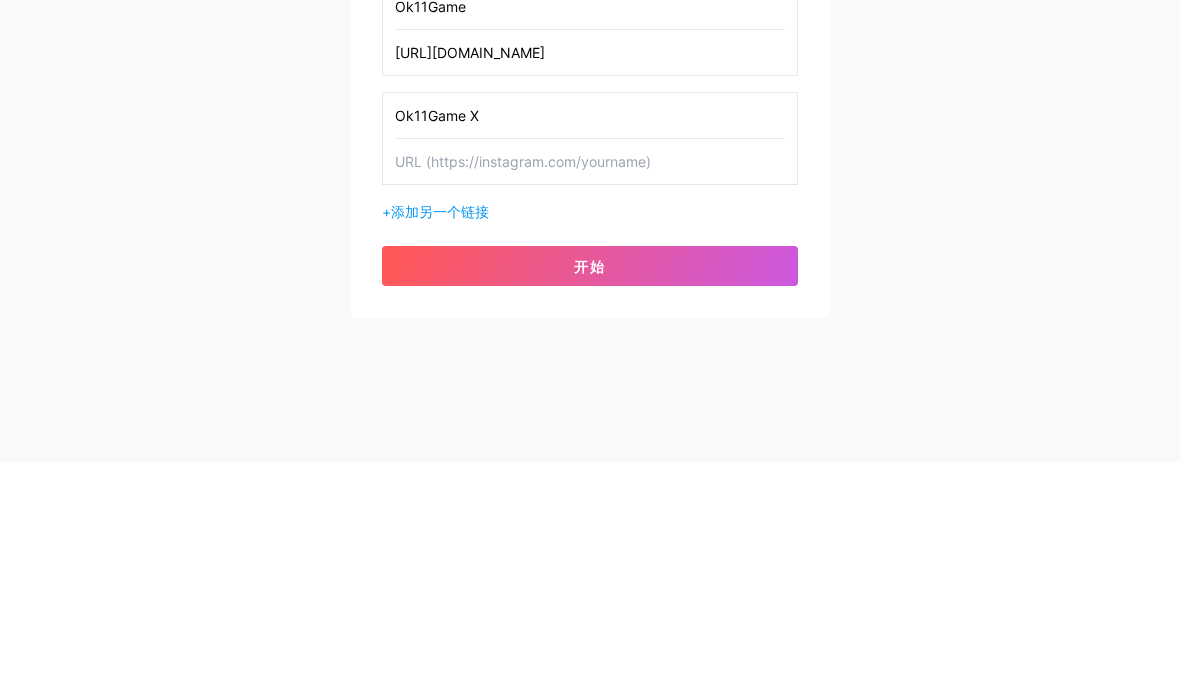 type on "Ok11Game X" 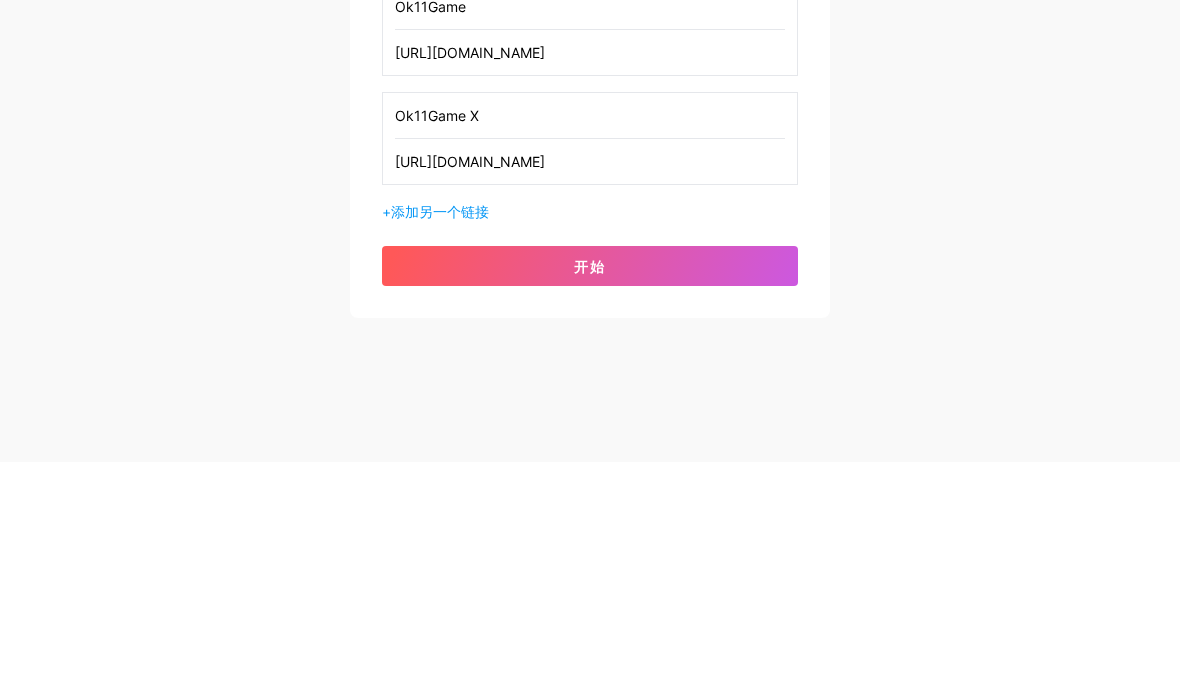 type on "[URL][DOMAIN_NAME]" 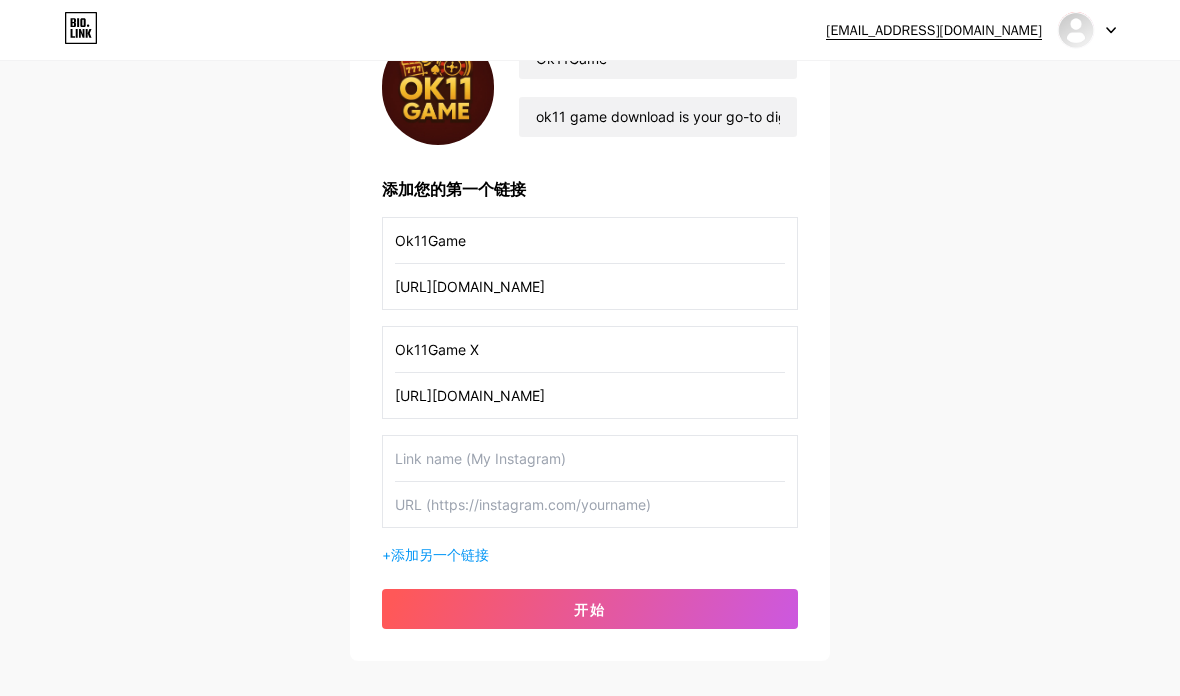 click at bounding box center [590, 458] 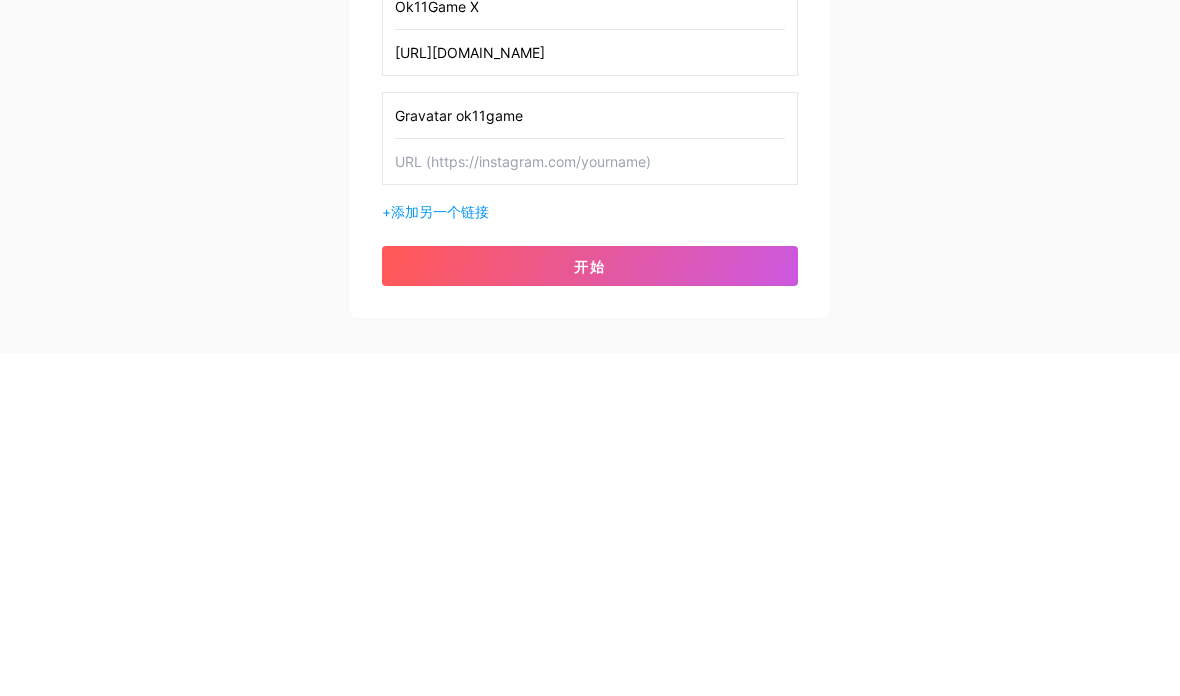 click on "Gravatar ok11game" at bounding box center (590, 458) 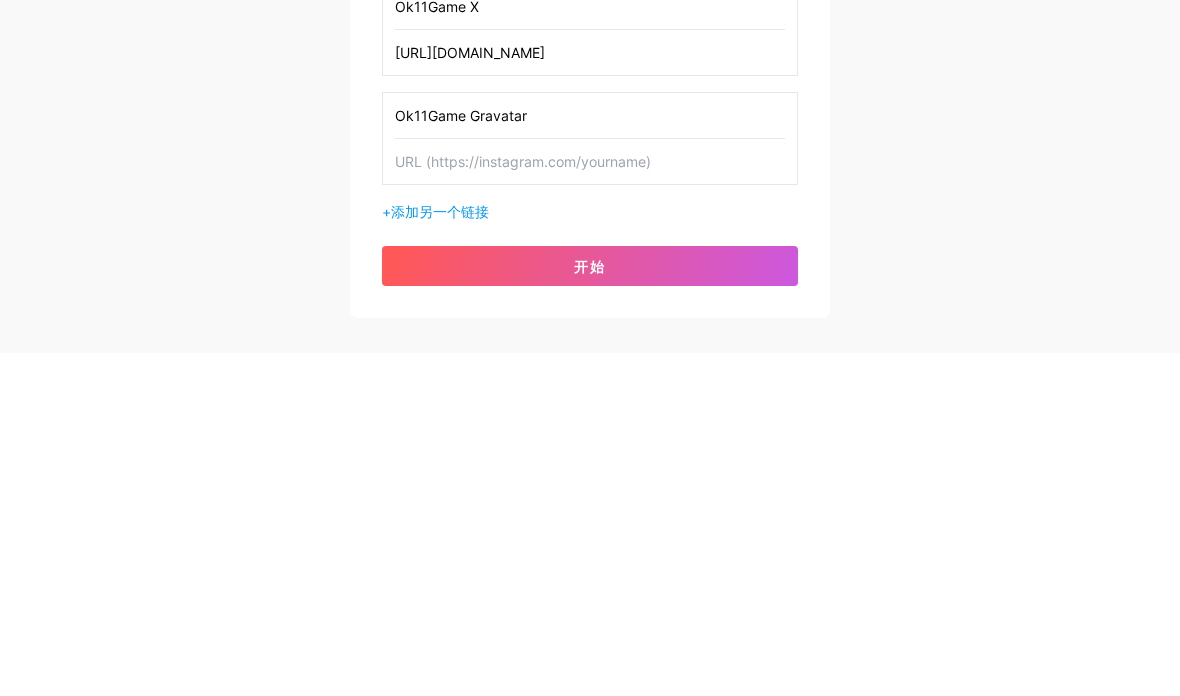 type on "Ok11Game Gravatar" 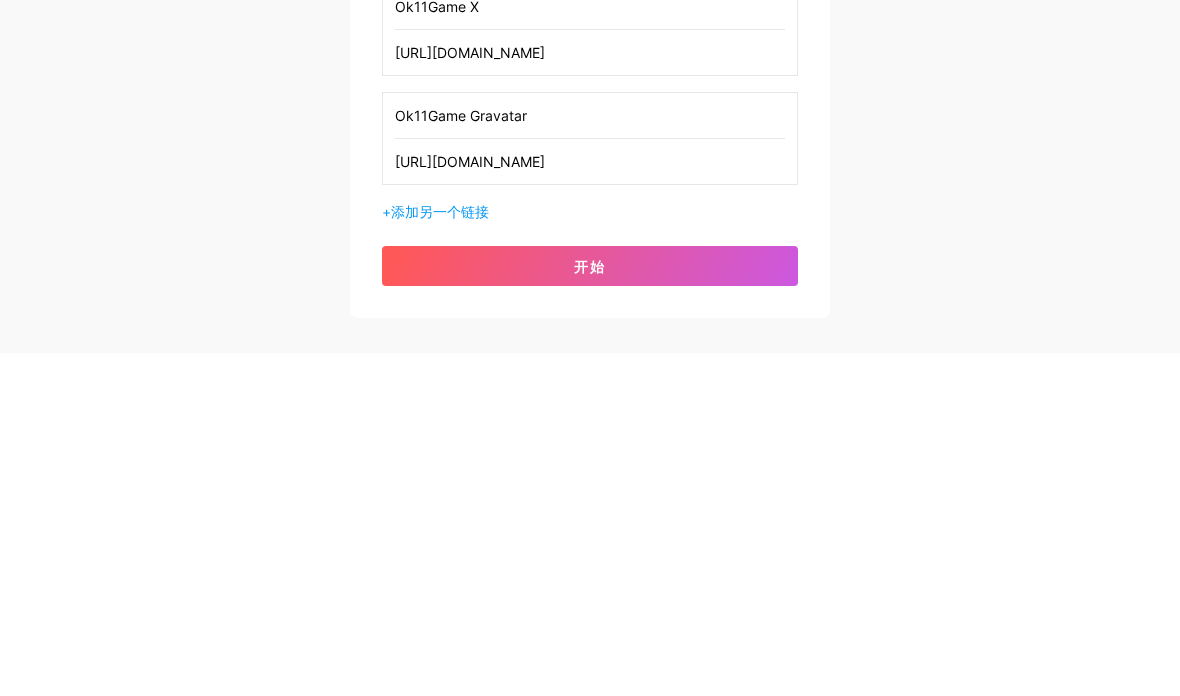 type on "[URL][DOMAIN_NAME]" 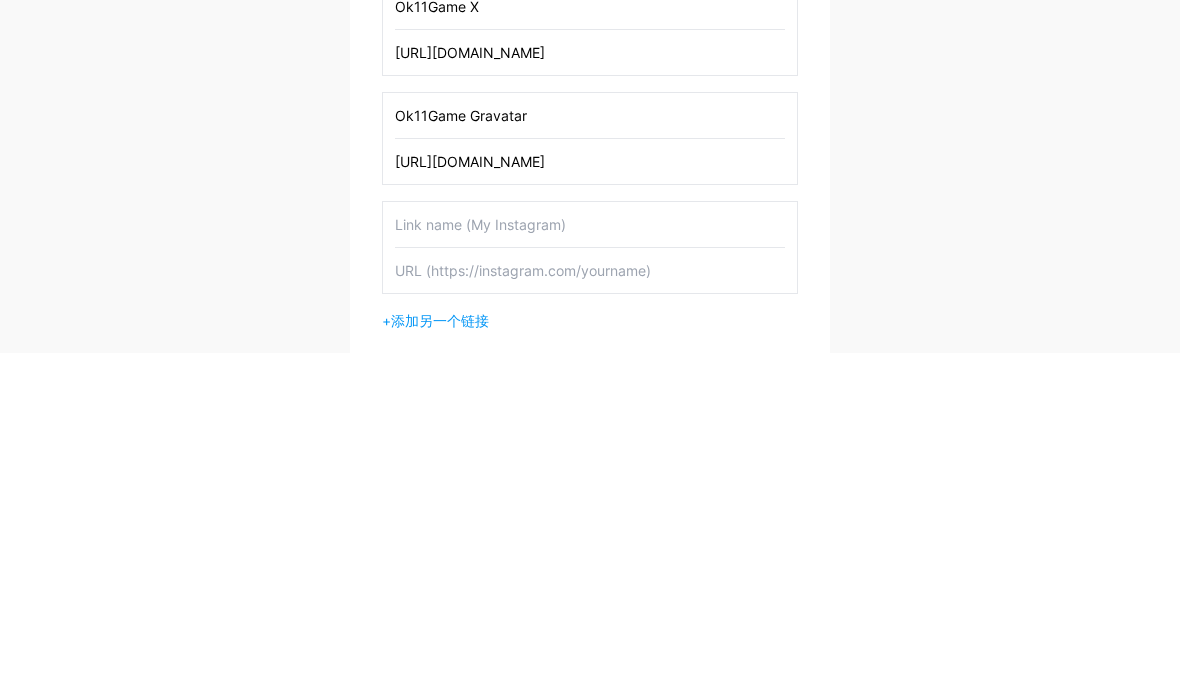 scroll, scrollTop: 424, scrollLeft: 0, axis: vertical 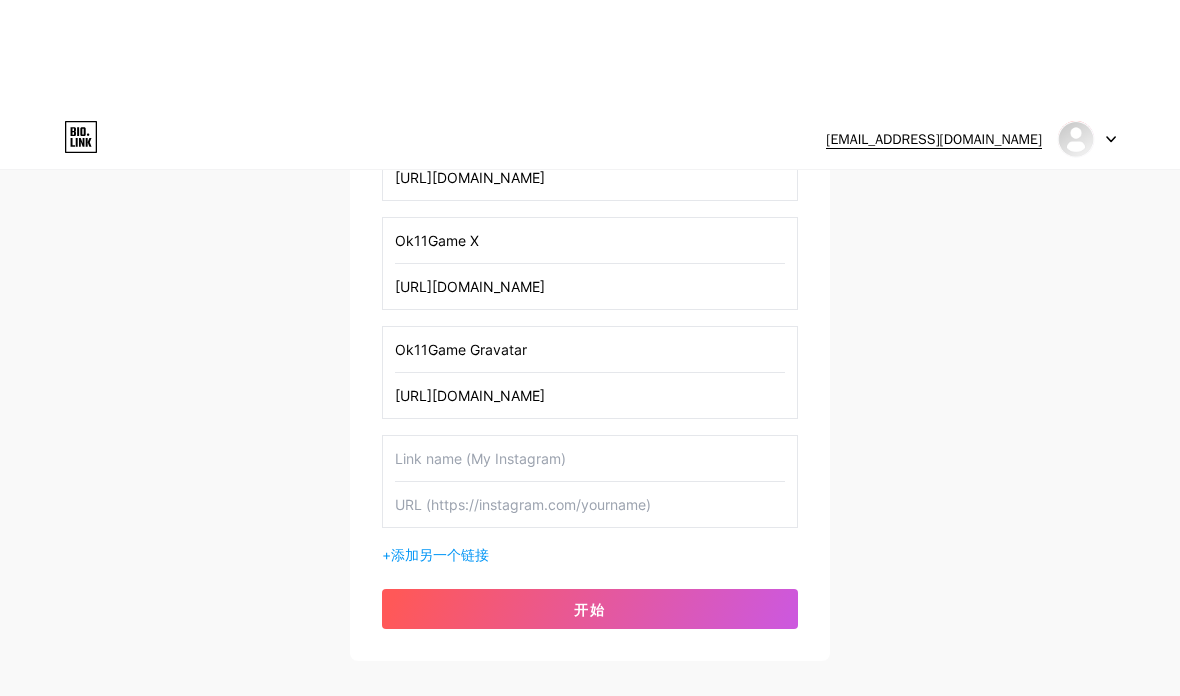 click at bounding box center [590, 349] 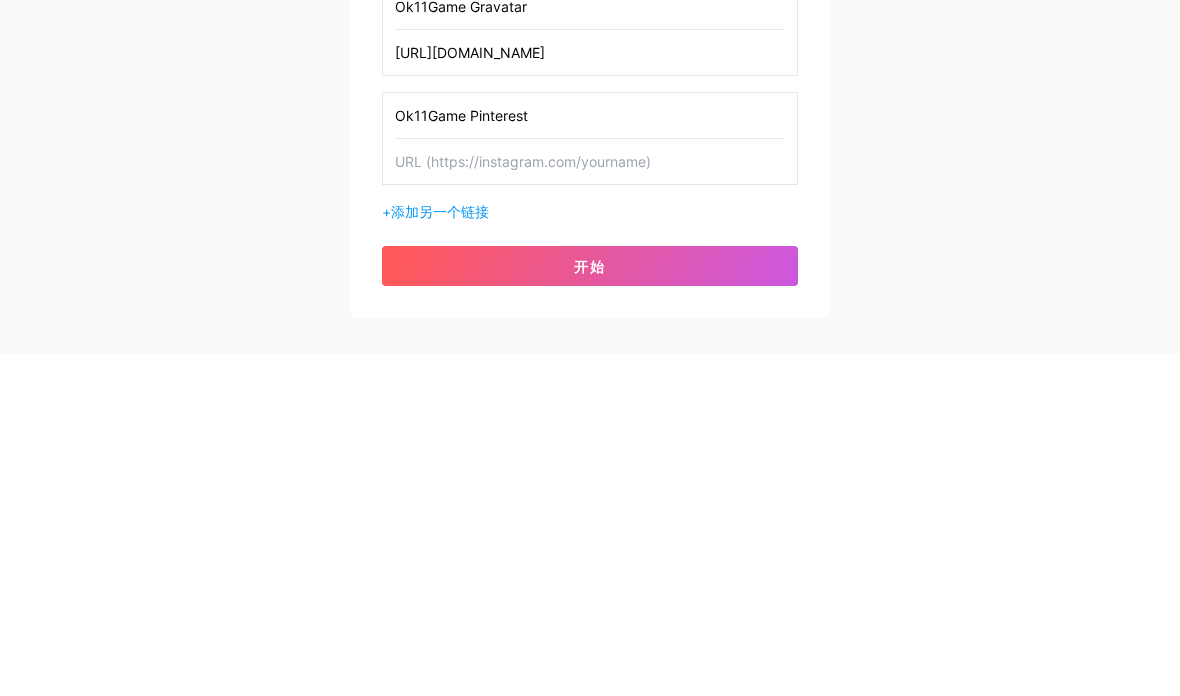 type on "Ok11Game Pinterest" 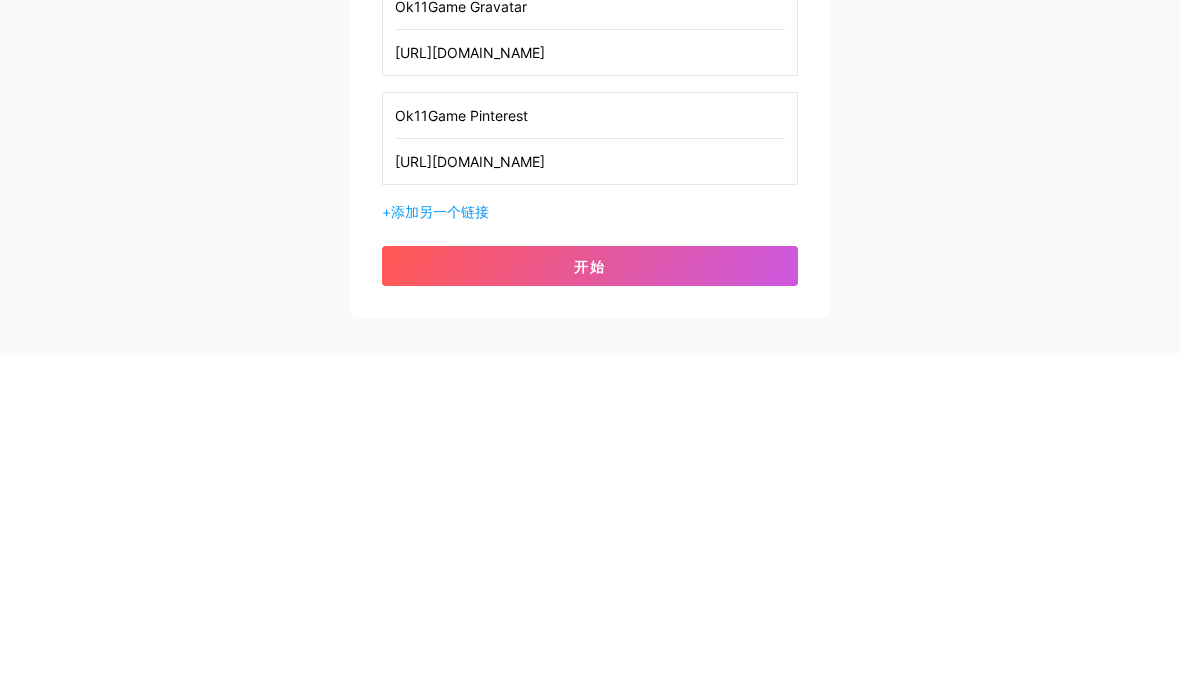 type on "[URL][DOMAIN_NAME]" 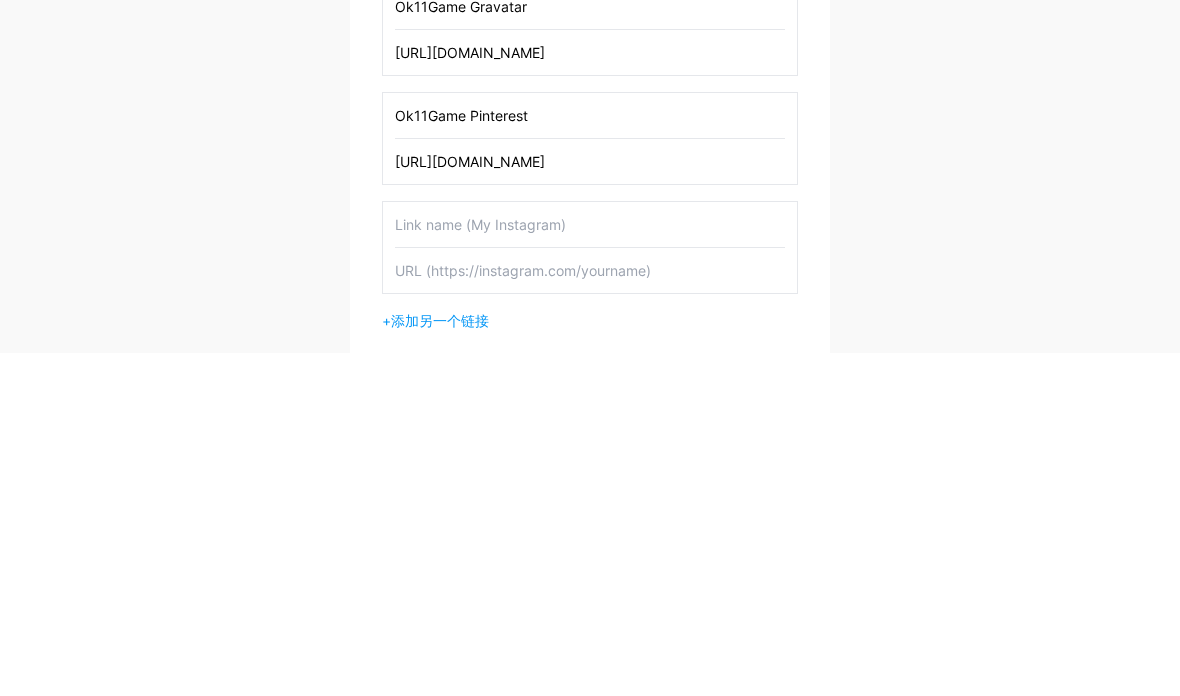 scroll, scrollTop: 424, scrollLeft: 0, axis: vertical 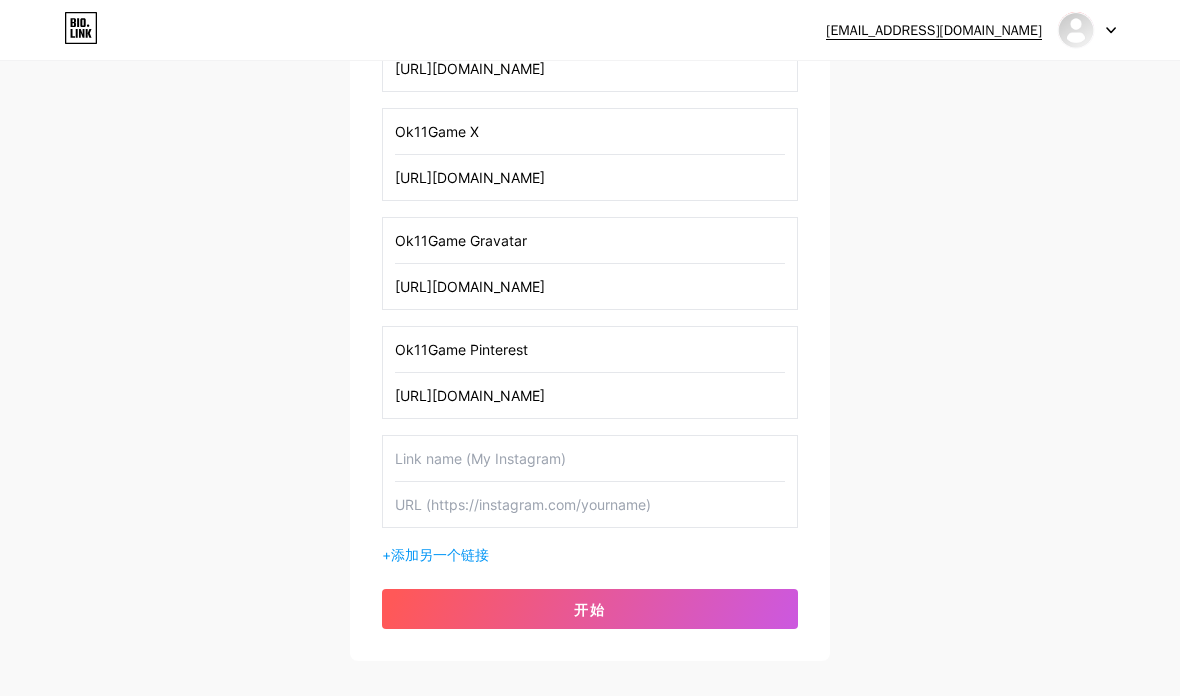 click at bounding box center (590, 458) 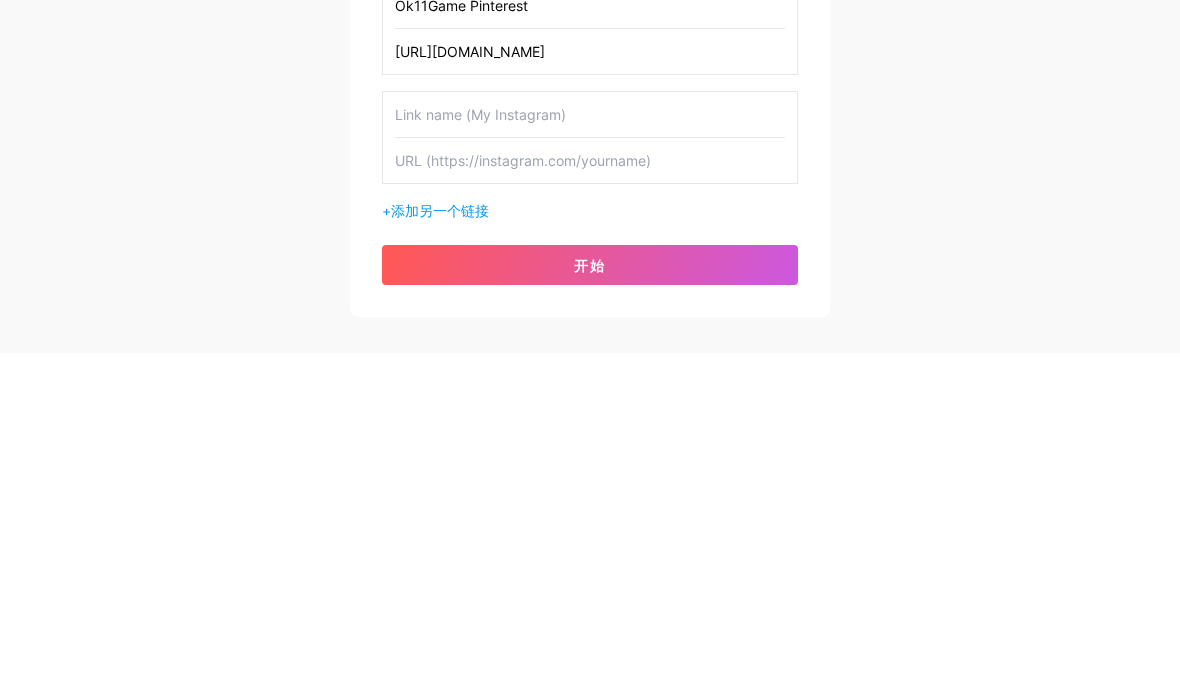 scroll, scrollTop: 533, scrollLeft: 0, axis: vertical 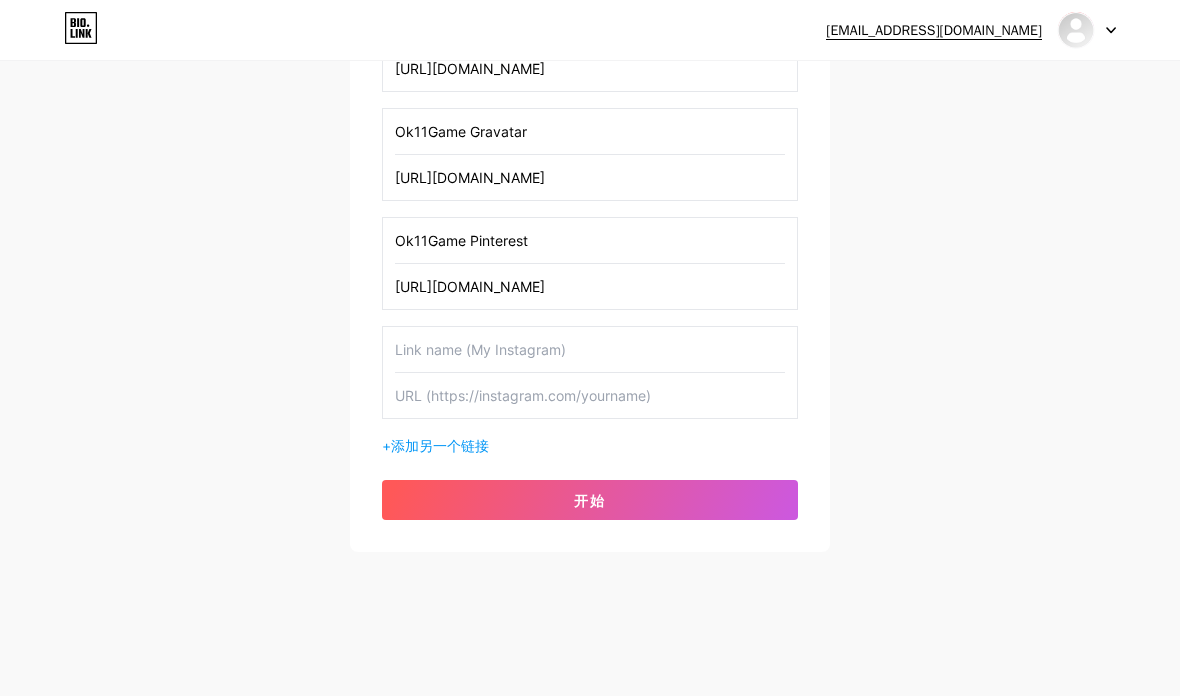 click at bounding box center [590, 349] 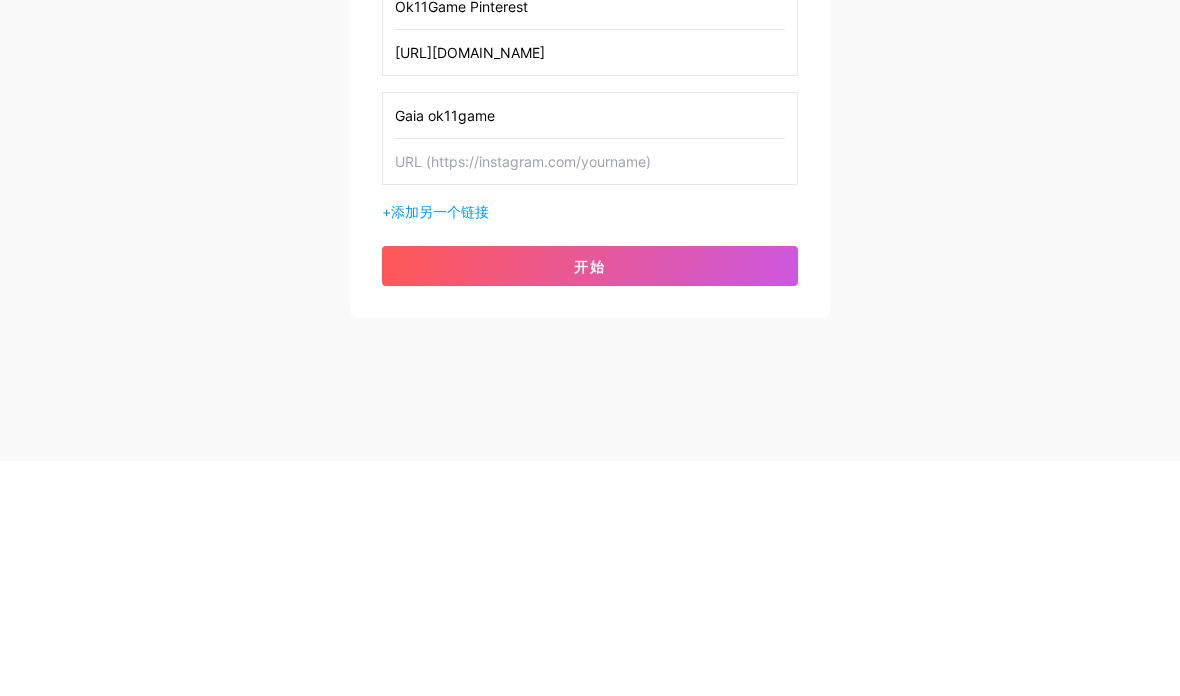 type on "Gaia ok11game" 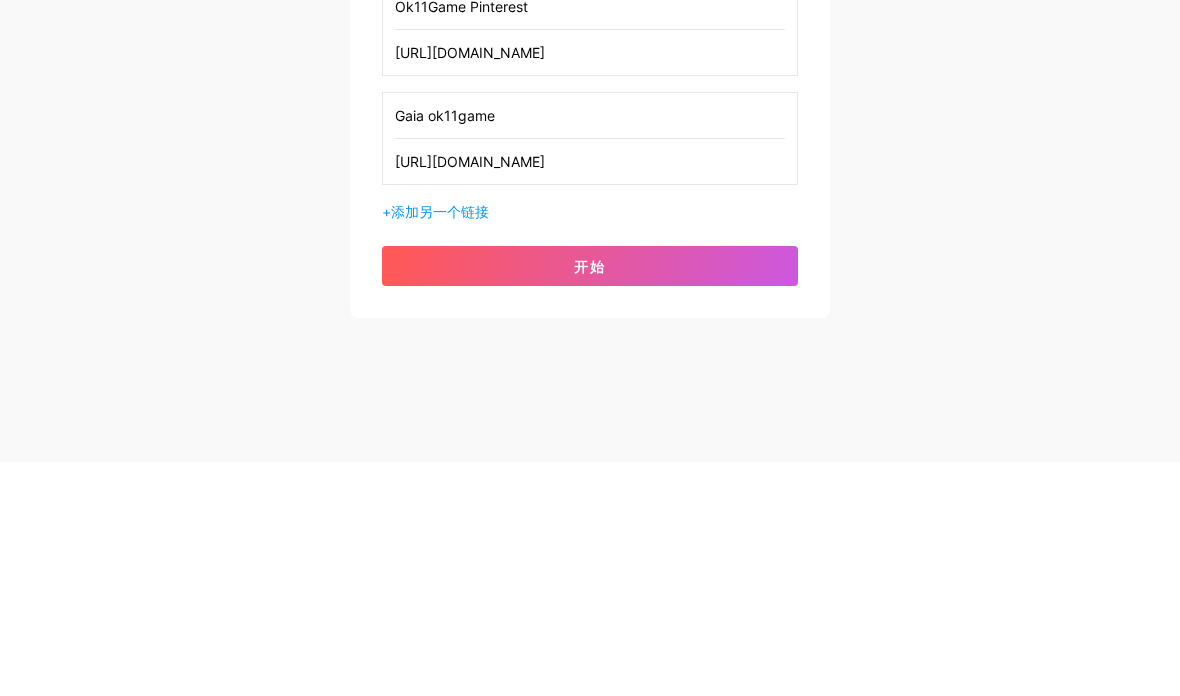 type on "[URL][DOMAIN_NAME]" 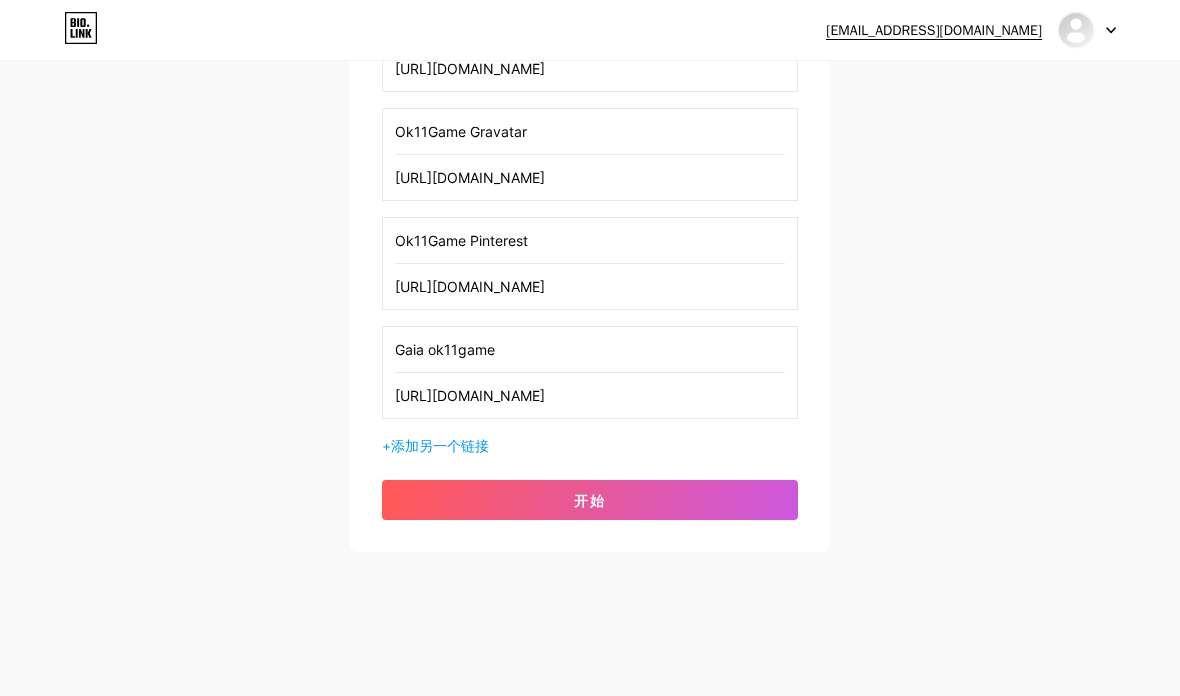 click on "开始" at bounding box center [590, 500] 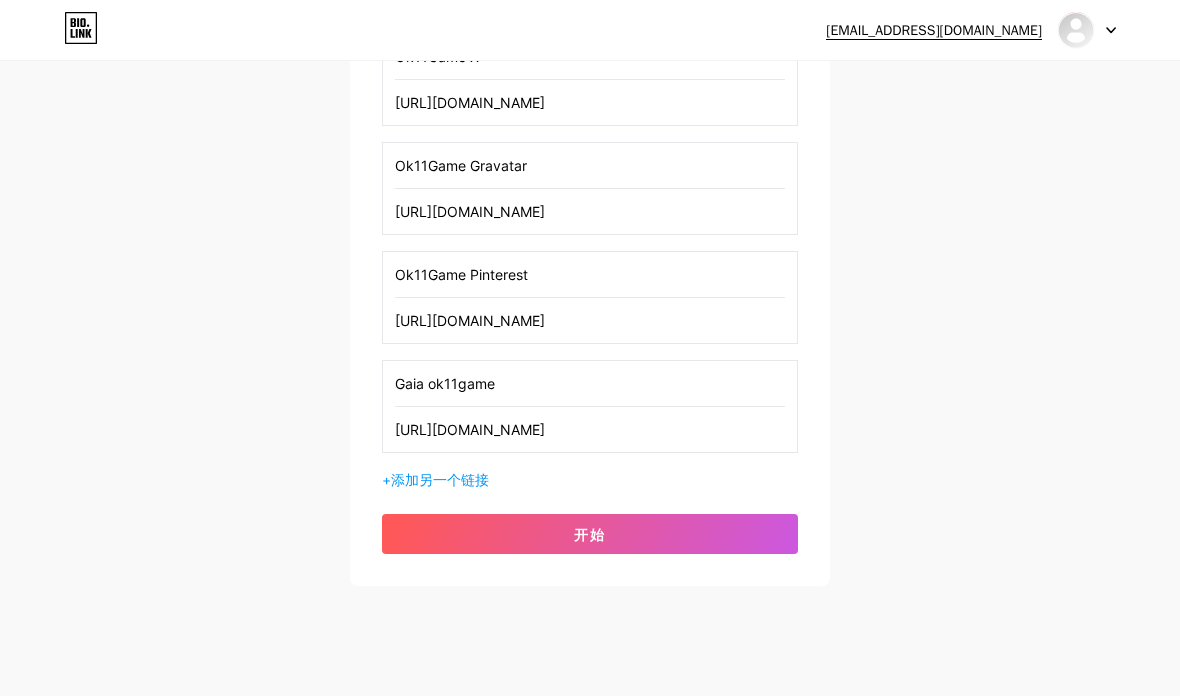click on "开始" at bounding box center [590, 534] 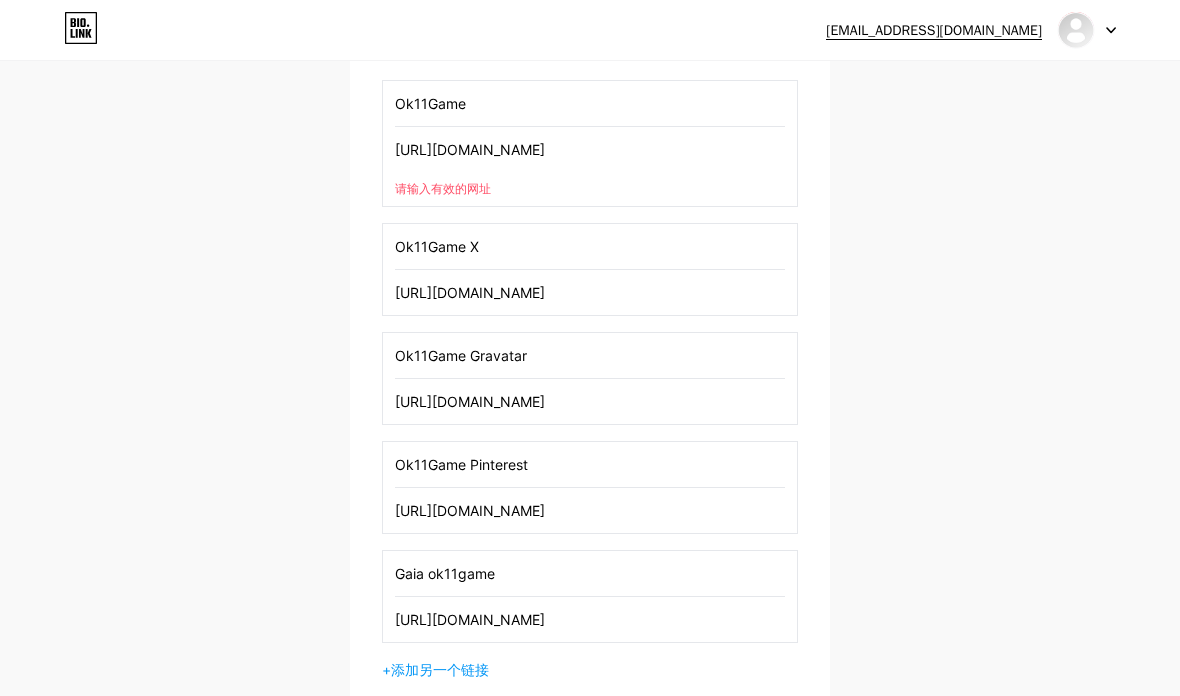 scroll, scrollTop: 342, scrollLeft: 0, axis: vertical 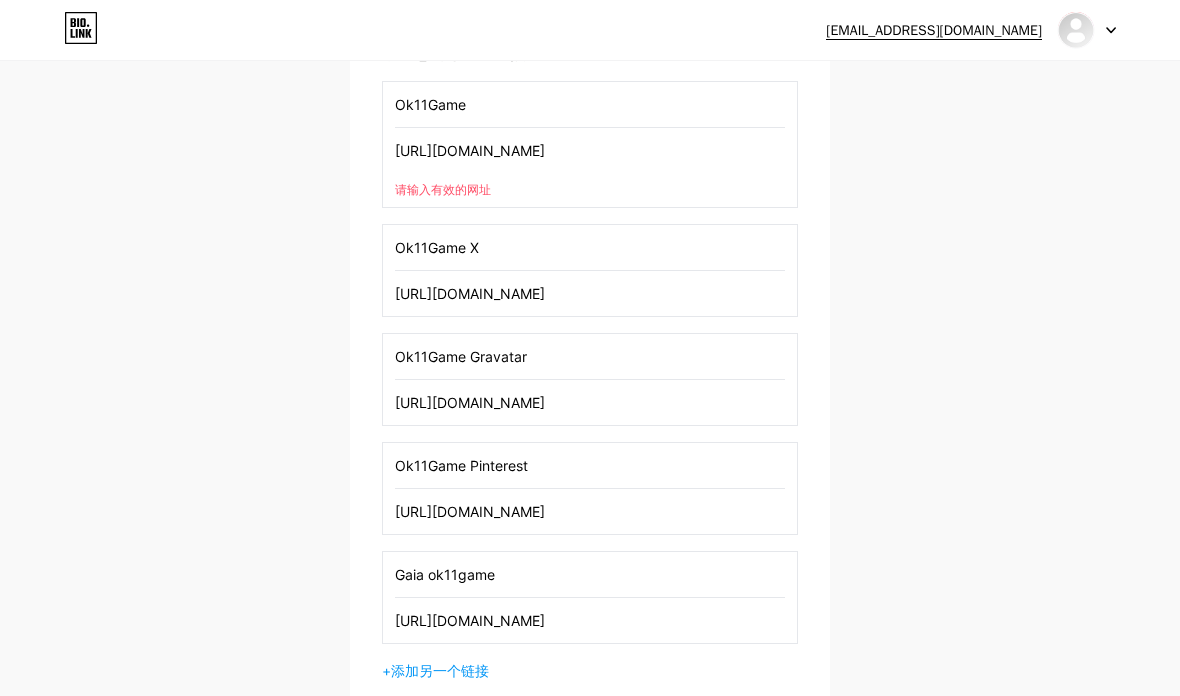 click on "[URL][DOMAIN_NAME]" at bounding box center (590, 150) 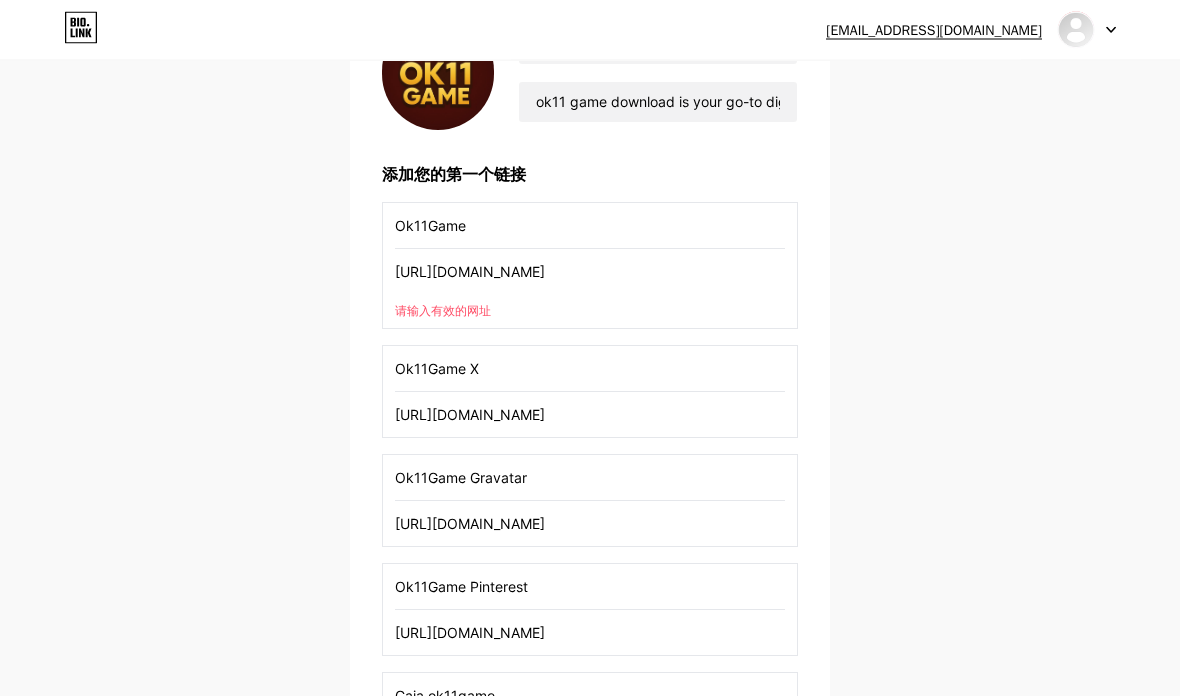 scroll, scrollTop: 218, scrollLeft: 0, axis: vertical 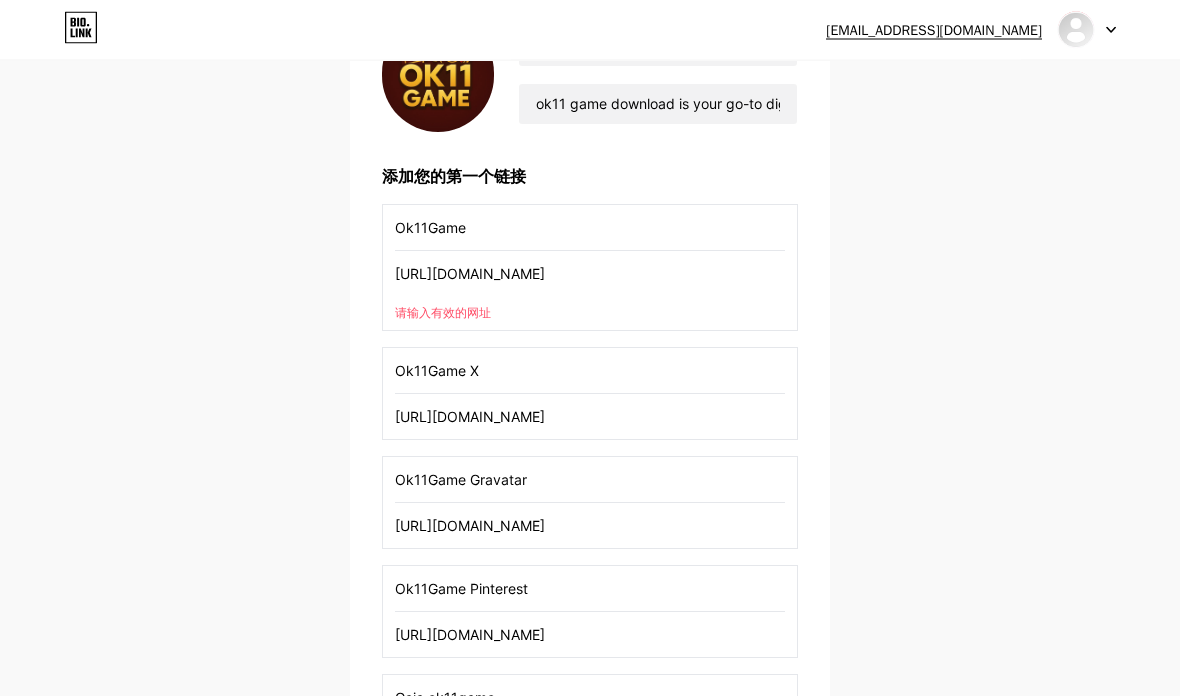 click on "[URL][DOMAIN_NAME]" at bounding box center [590, 274] 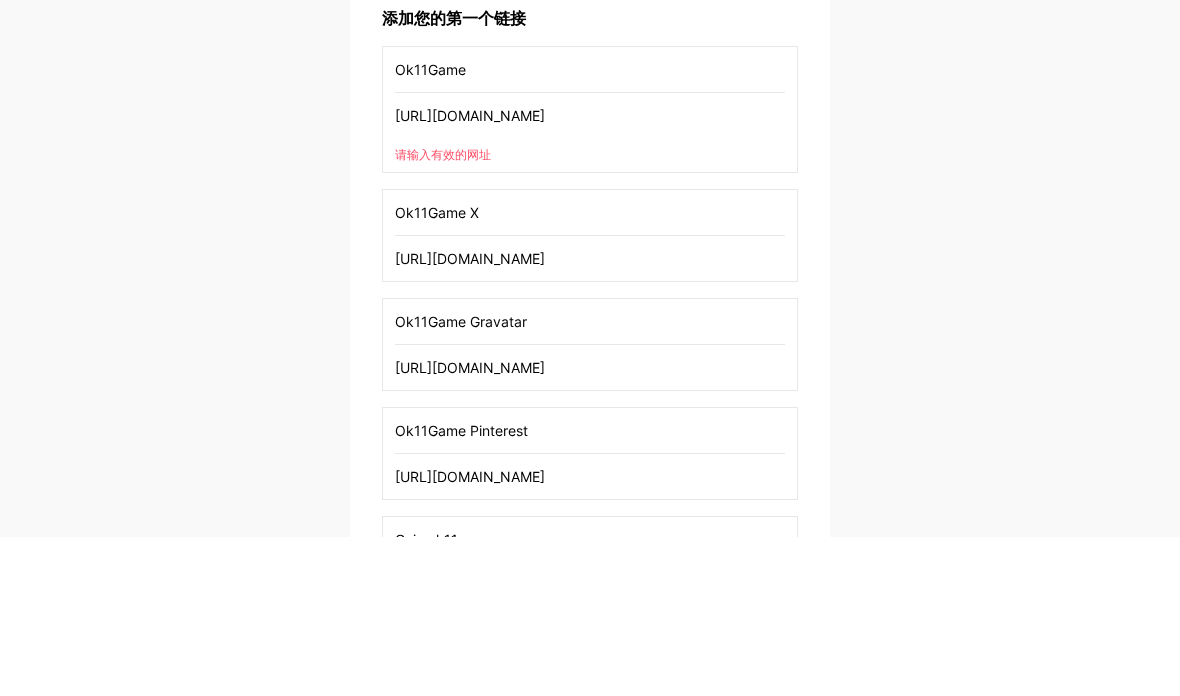 click on "[URL][DOMAIN_NAME]" at bounding box center (590, 274) 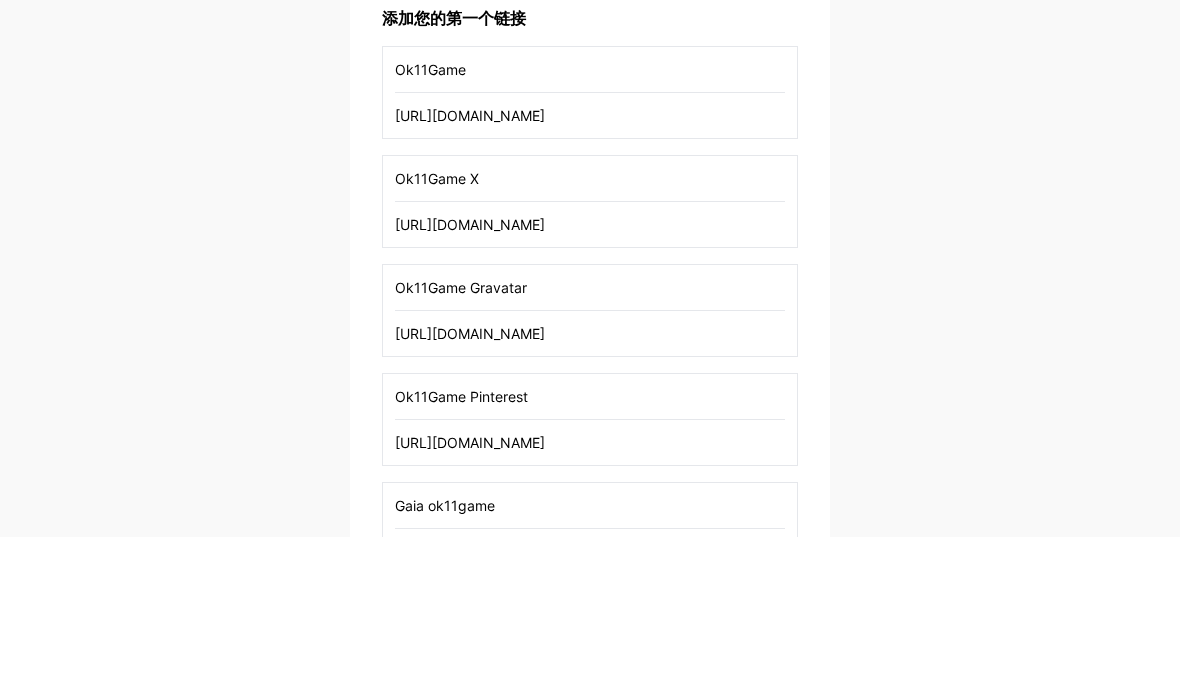 type on "Okwz" 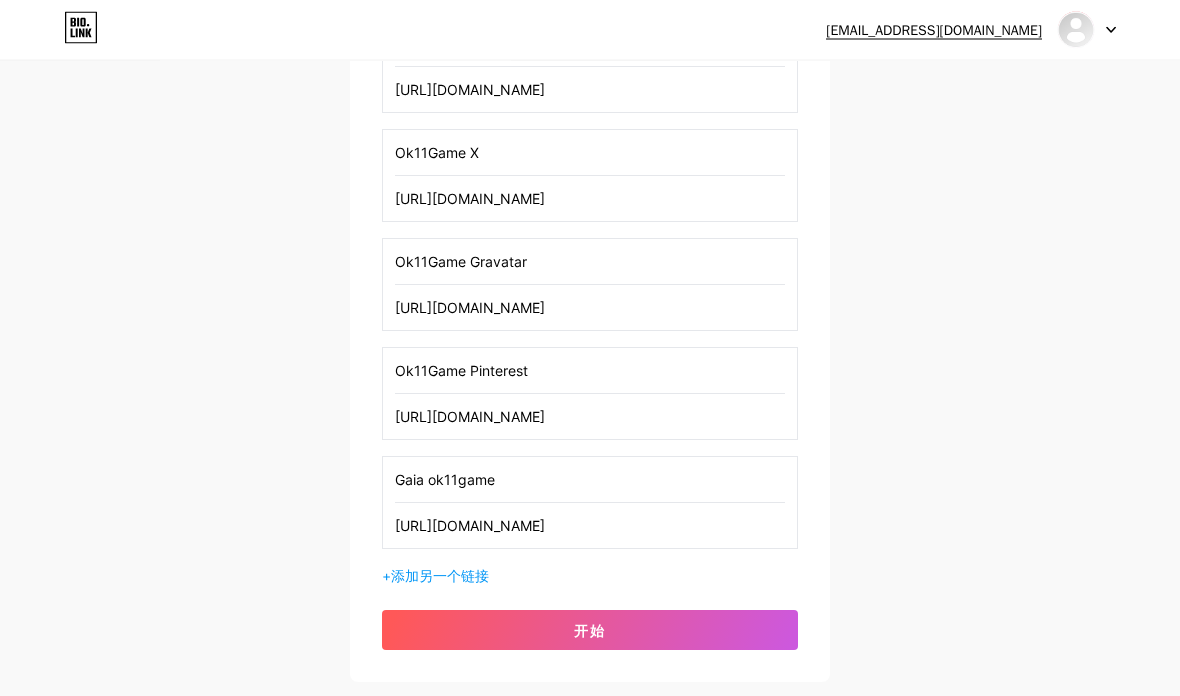 click on "开始" at bounding box center (590, 631) 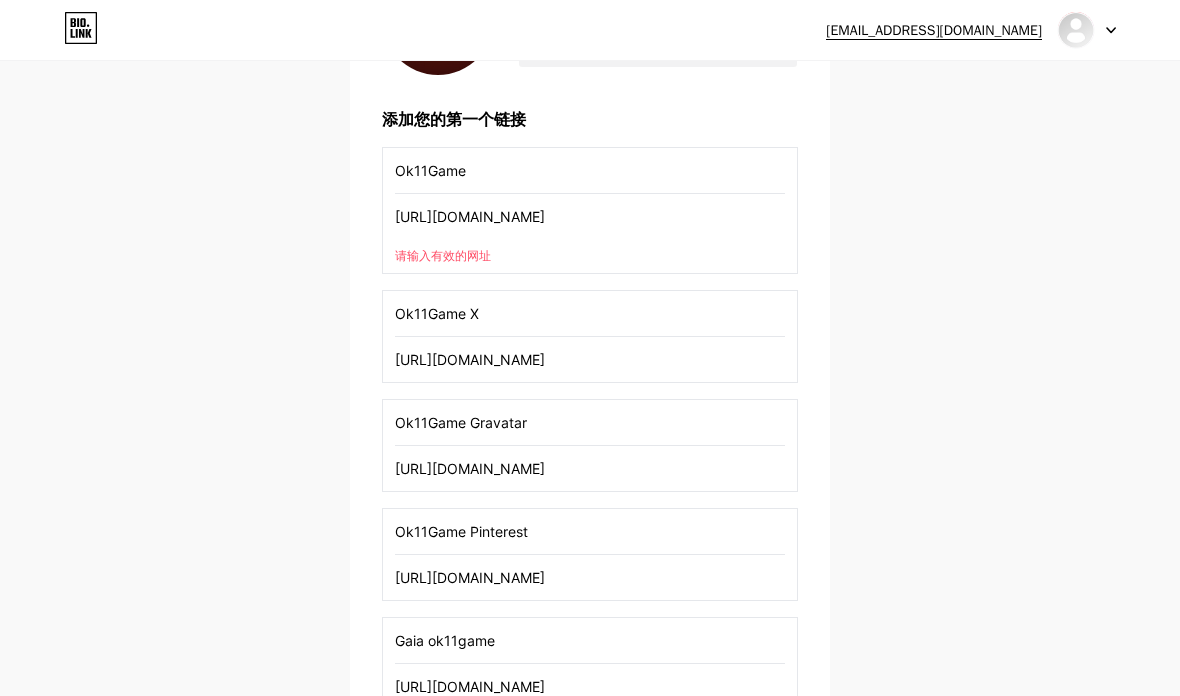 scroll, scrollTop: 273, scrollLeft: 0, axis: vertical 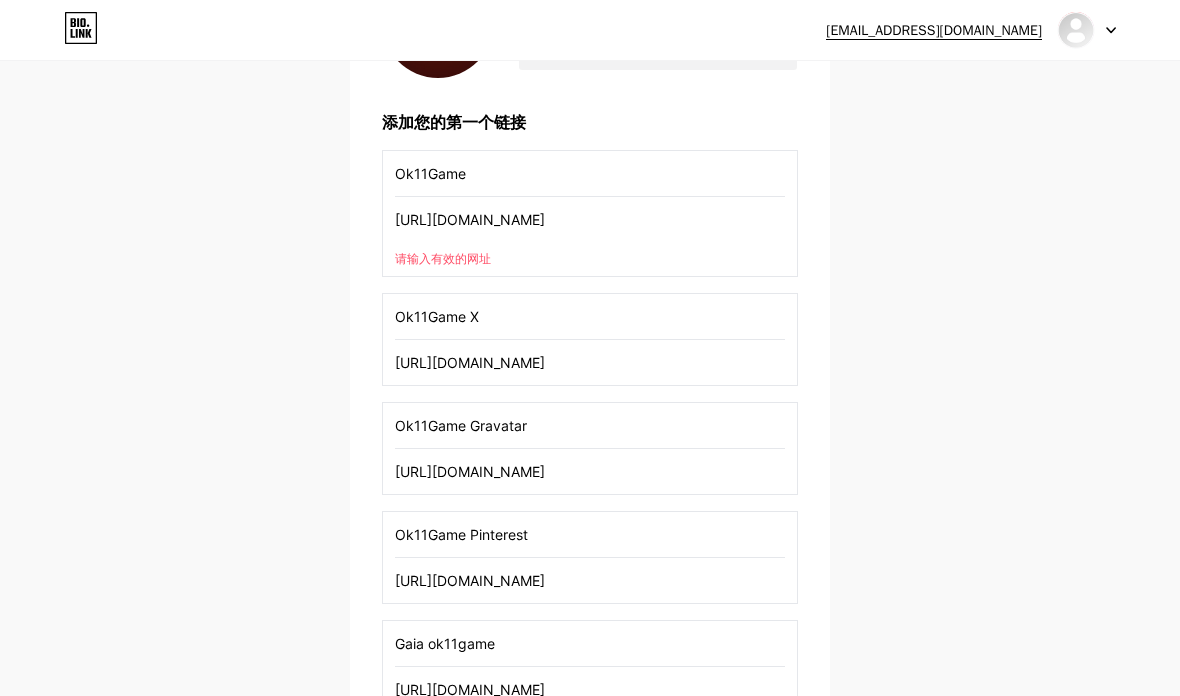 click on "[URL][DOMAIN_NAME]" at bounding box center (590, 219) 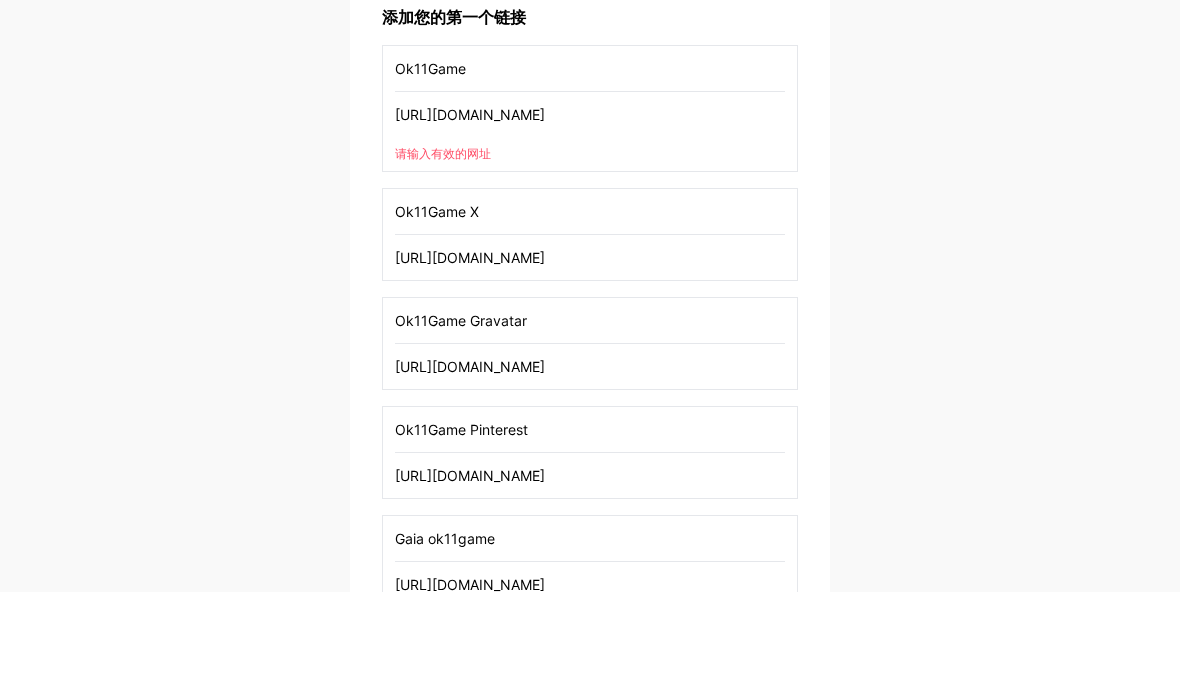 click on "[EMAIL_ADDRESS][DOMAIN_NAME]           仪表板     登出   设置您的页面   让我们设置 [DOMAIN_NAME]/ok11game 🎉               Ok11Game     ok11 game download is your go-to digital spot for entertainment, delivering speed, clarity, and seamless interaction. Web: [URL][DOMAIN_NAME] #OK11GameIndia #OK11PlaySmart #OK11FastAccess #OK11FunTime #OK11Zone Address: [STREET_ADDRESS][PERSON_NAME][PERSON_NAME] Phone: [PHONE_NUMBER]     添加您的第一个链接   Ok11Game   [URL][DOMAIN_NAME]   请输入有效的网址 Ok11Game X   [URL][DOMAIN_NAME]   Ok11Game Gravatar   [URL][DOMAIN_NAME]   Ok11Game Pinterest   [URL][DOMAIN_NAME]   Gaia ok11game   [URL][DOMAIN_NAME]
+ 添加另一个链接     开始" at bounding box center [590, 318] 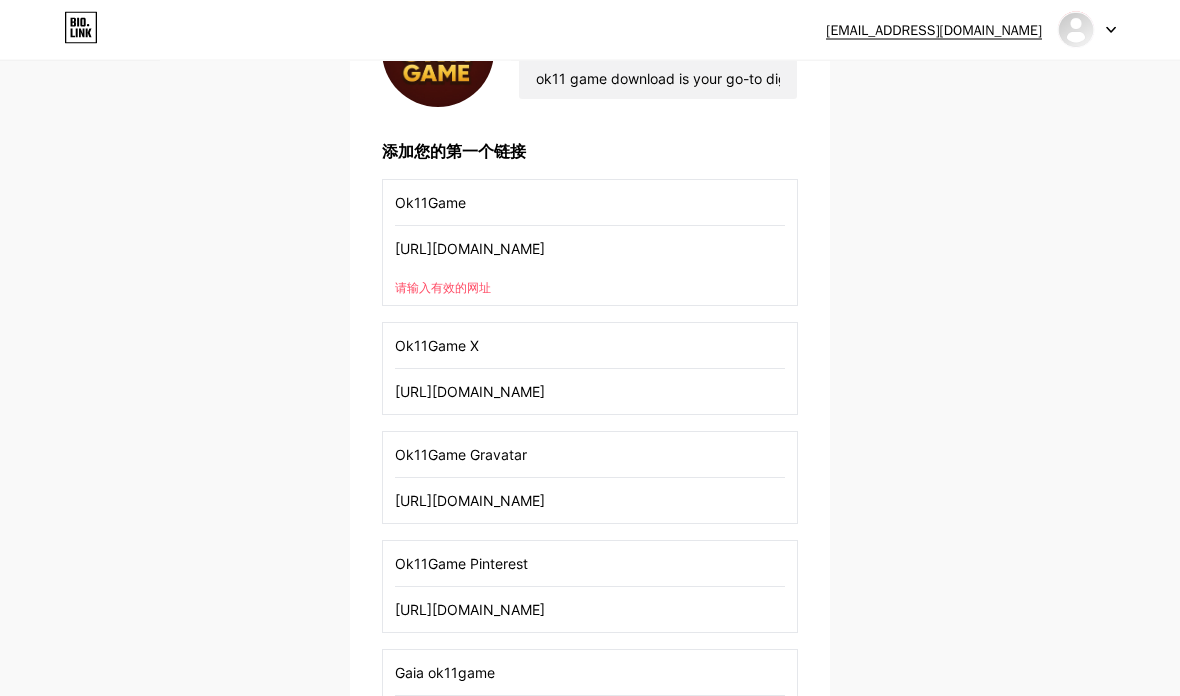 scroll, scrollTop: 234, scrollLeft: 0, axis: vertical 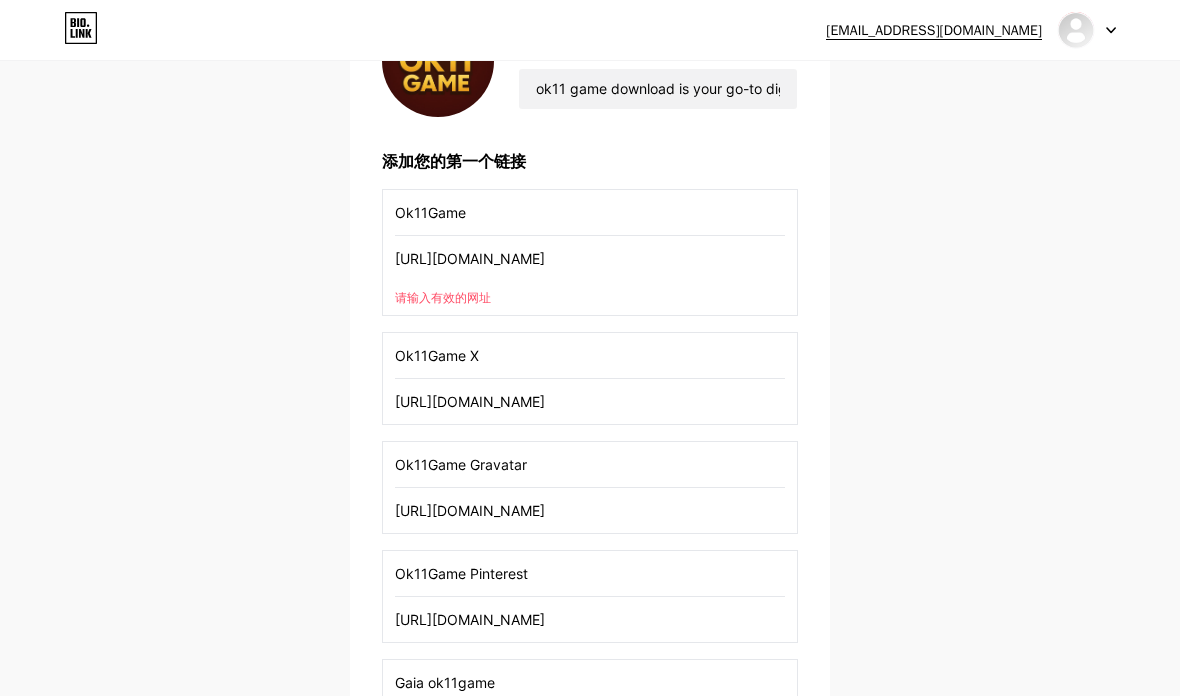 click on "请输入有效的网址" at bounding box center [443, 297] 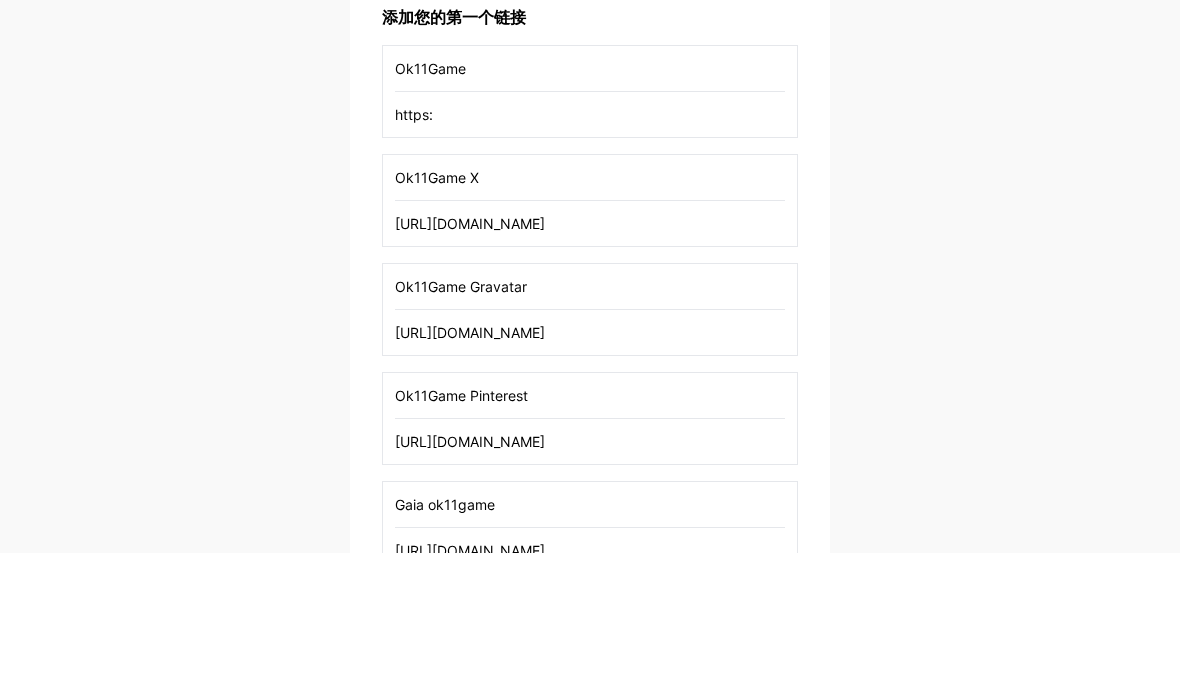 type on "https" 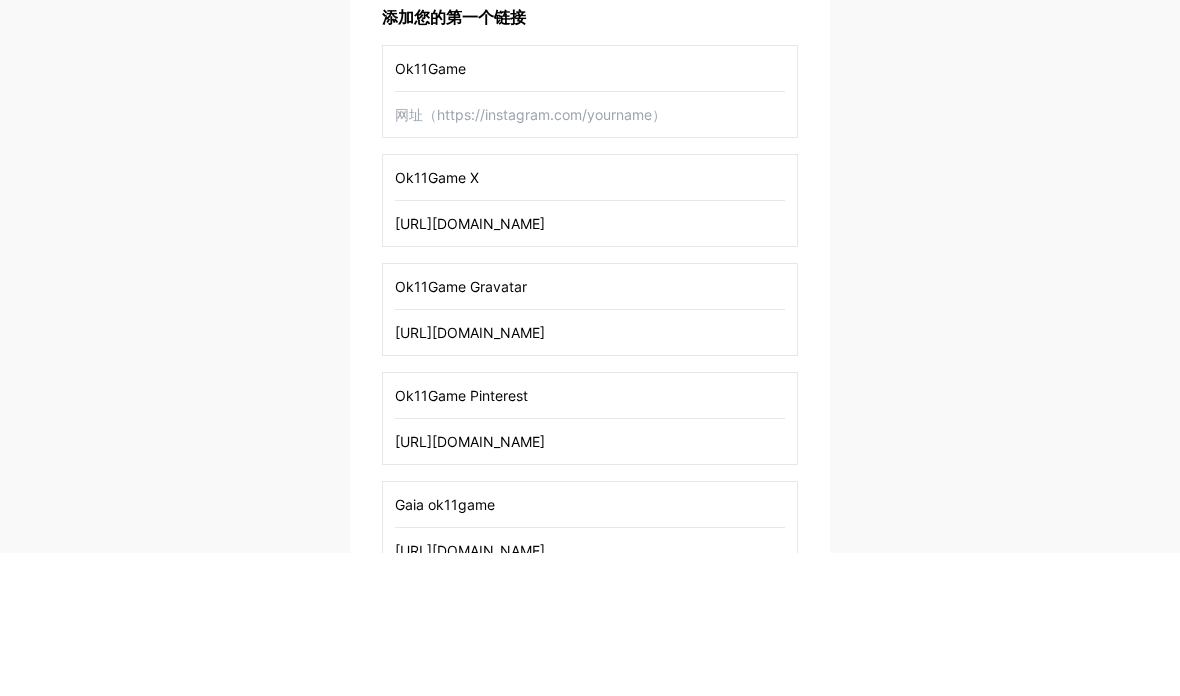 type 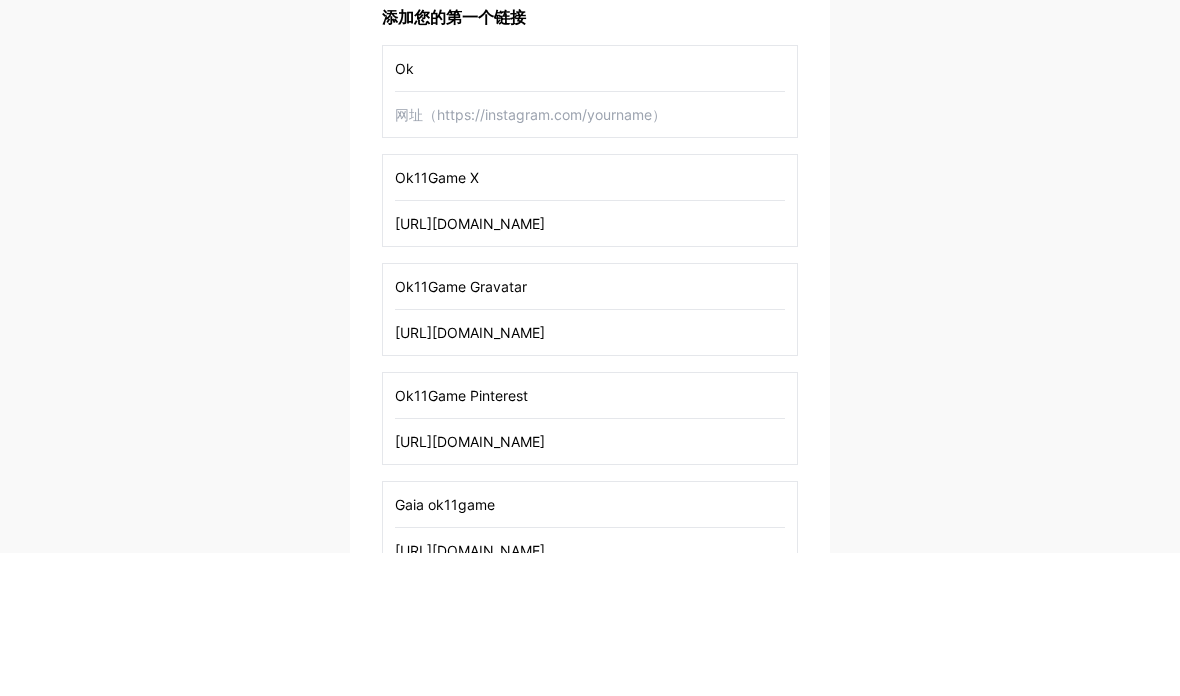 type on "O" 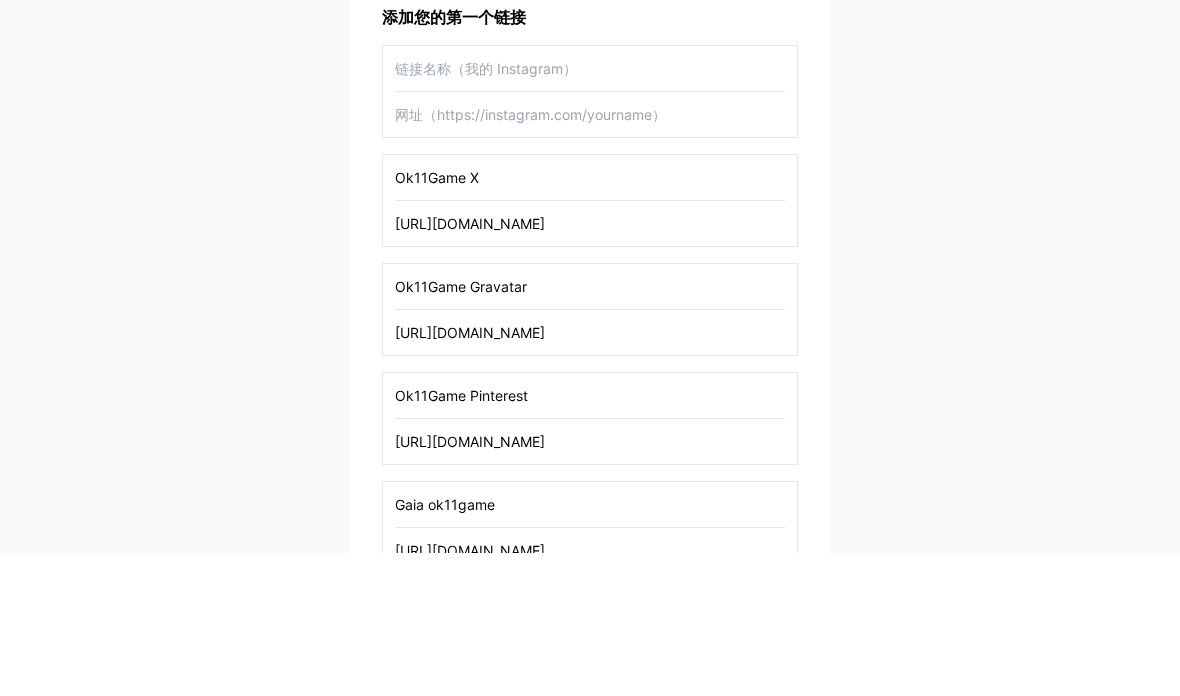 click on "[EMAIL_ADDRESS][DOMAIN_NAME]           仪表板     登出   设置您的页面   让我们设置 [DOMAIN_NAME]/ok11game 🎉               Ok11Game     ok11 game download is your go-to digital spot for entertainment, delivering speed, clarity, and seamless interaction. Web: [URL][DOMAIN_NAME] #OK11GameIndia #OK11PlaySmart #OK11FastAccess #OK11FunTime #OK11Zone Address: [STREET_ADDRESS][PERSON_NAME][PERSON_NAME] Phone: [PHONE_NUMBER]     添加您的第一个链接       Ok11Game X   [URL][DOMAIN_NAME]   Ok11Game Gravatar   [URL][DOMAIN_NAME]   Ok11Game Pinterest   [URL][DOMAIN_NAME]   Gaia ok11game   [URL][DOMAIN_NAME]
+ 添加另一个链接     开始" at bounding box center (590, 340) 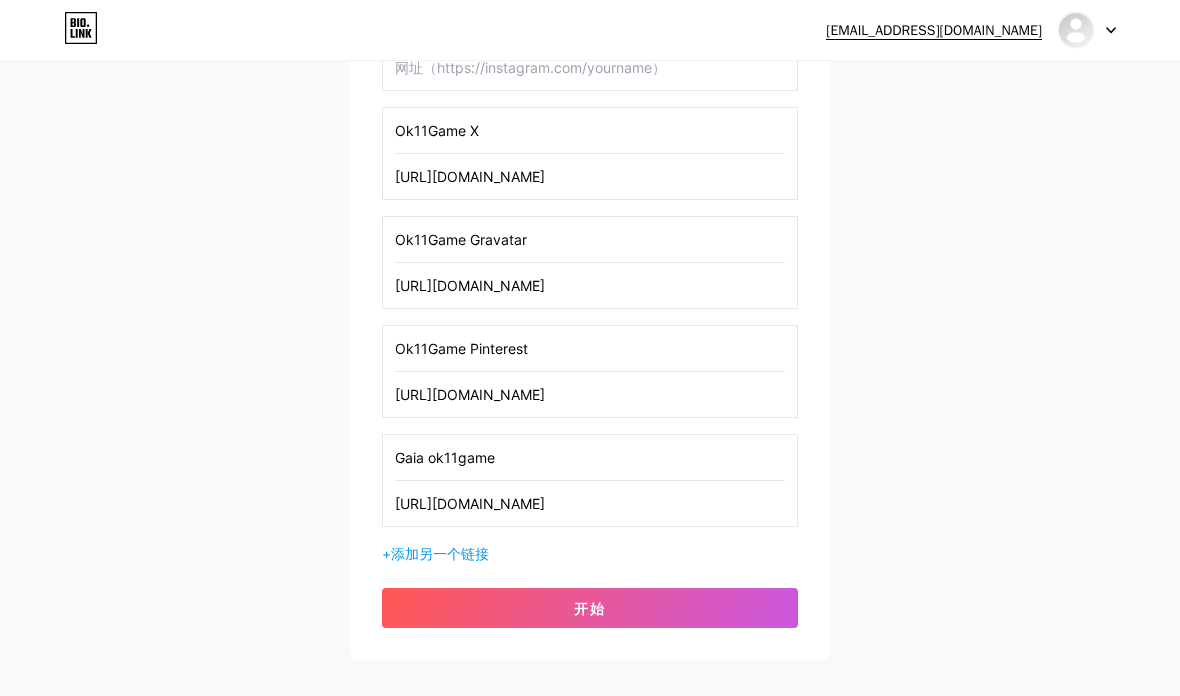 click on "开始" at bounding box center (590, 608) 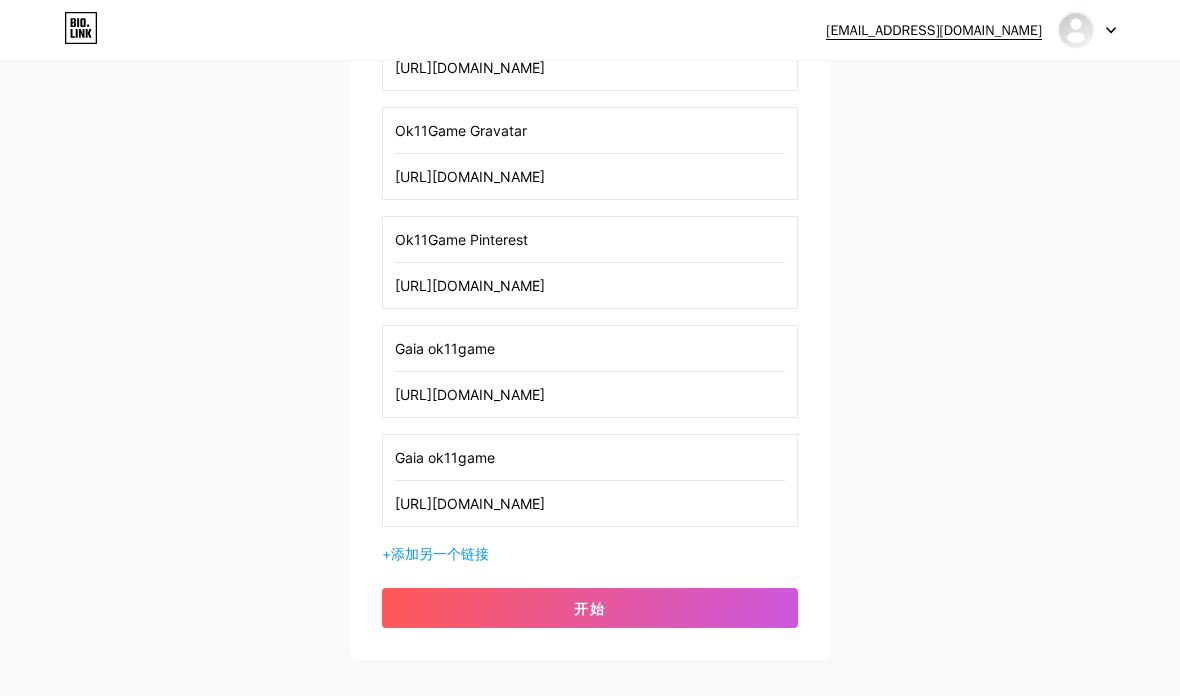 scroll, scrollTop: 344, scrollLeft: 0, axis: vertical 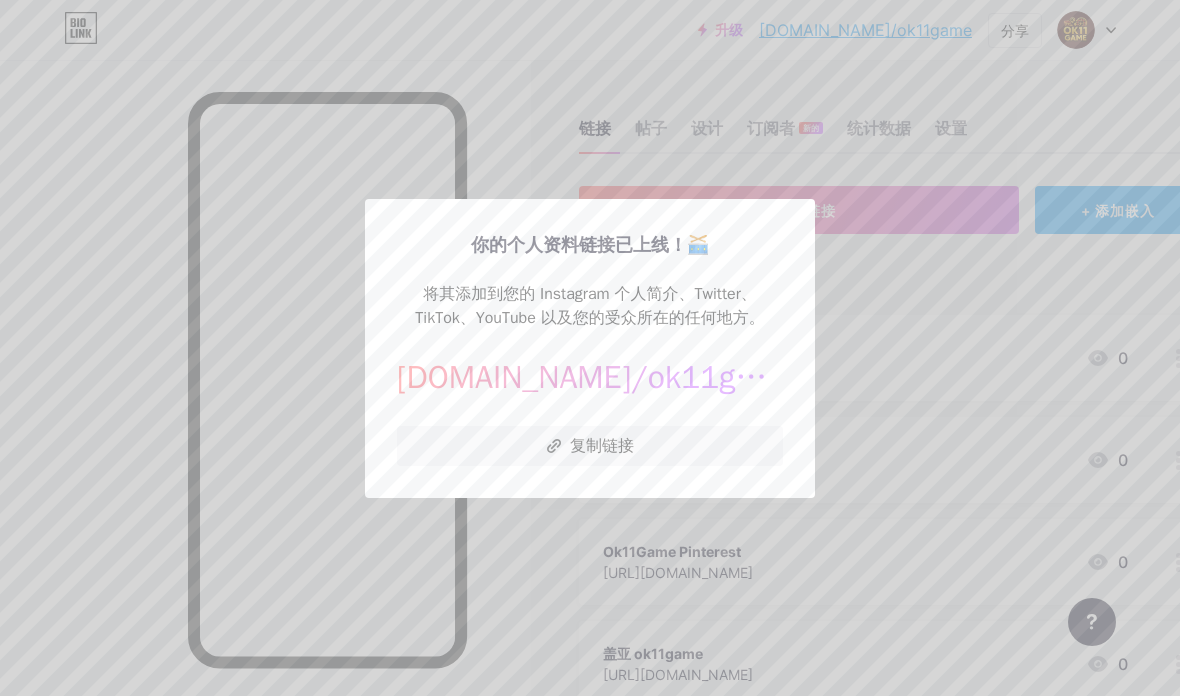 click at bounding box center (590, 348) 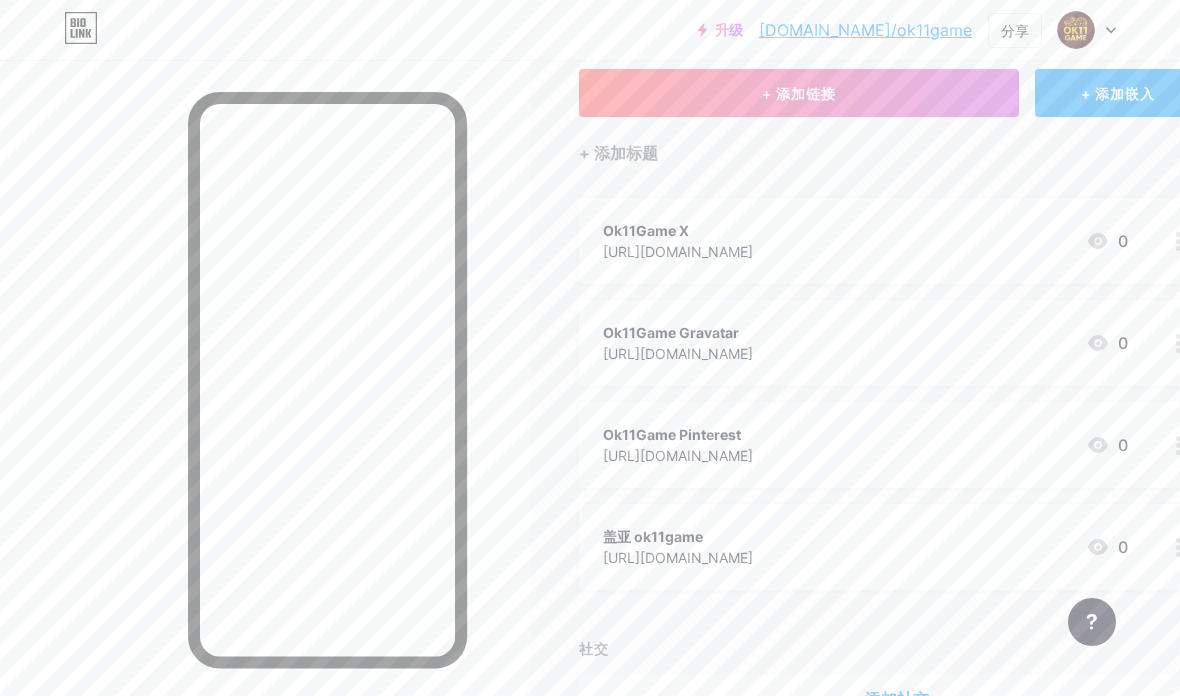 scroll, scrollTop: 0, scrollLeft: 0, axis: both 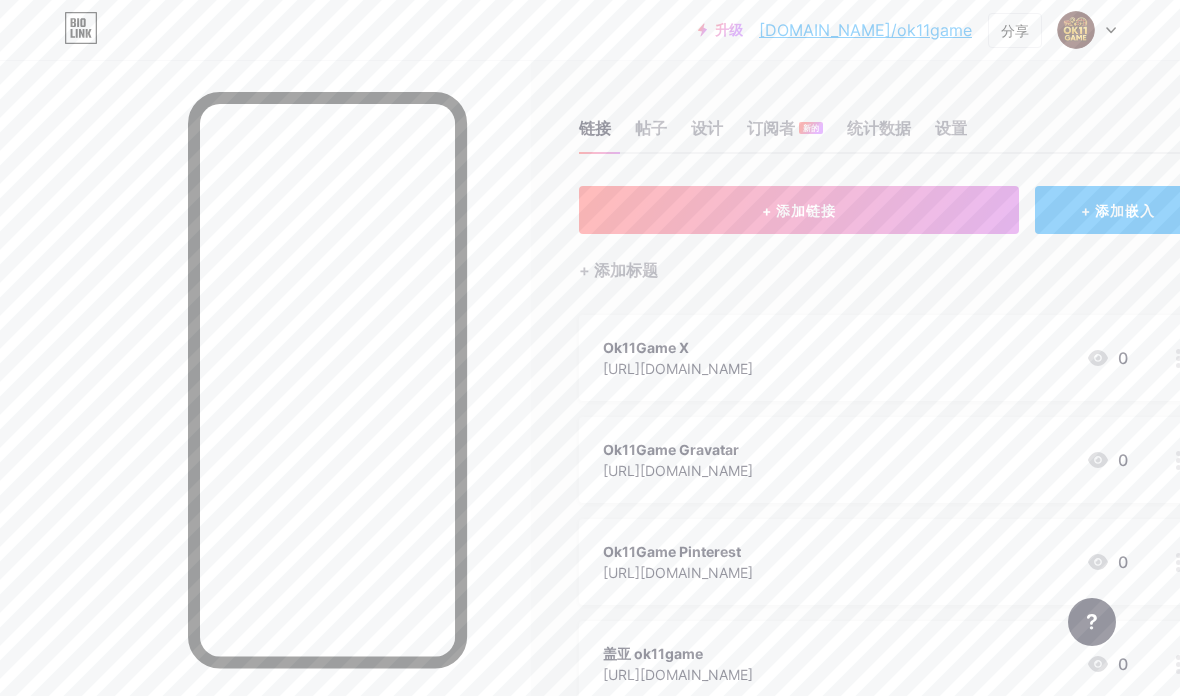 click on "帖子" at bounding box center (651, 128) 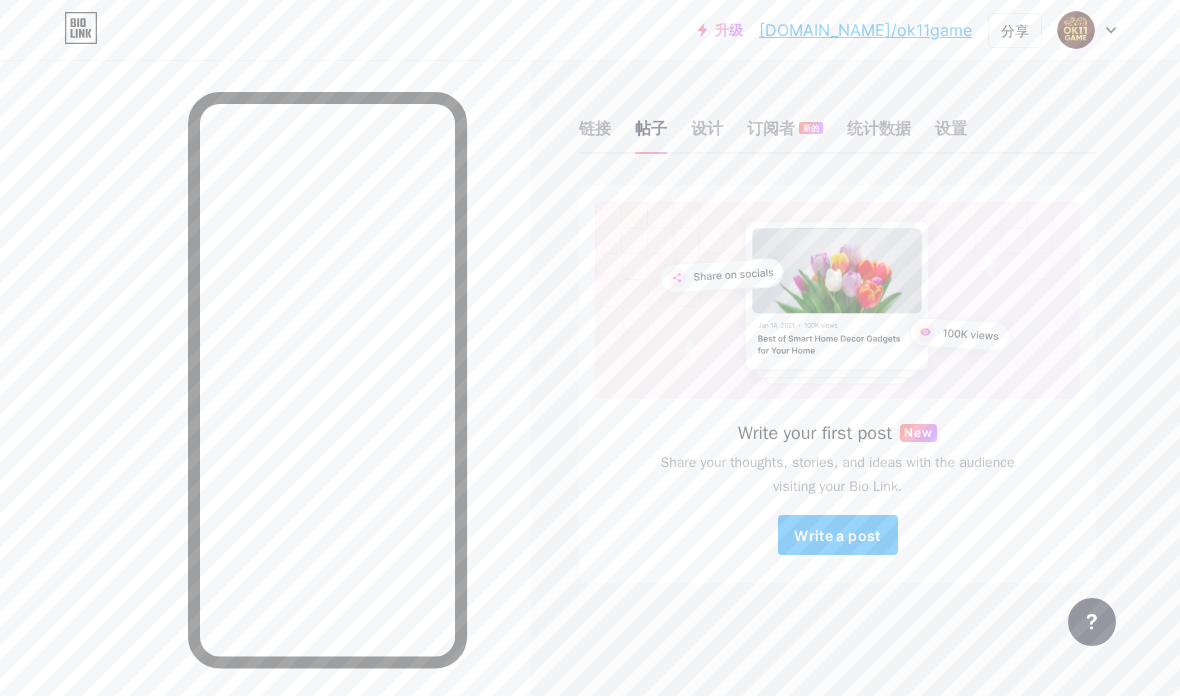 click on "设计" at bounding box center [707, 128] 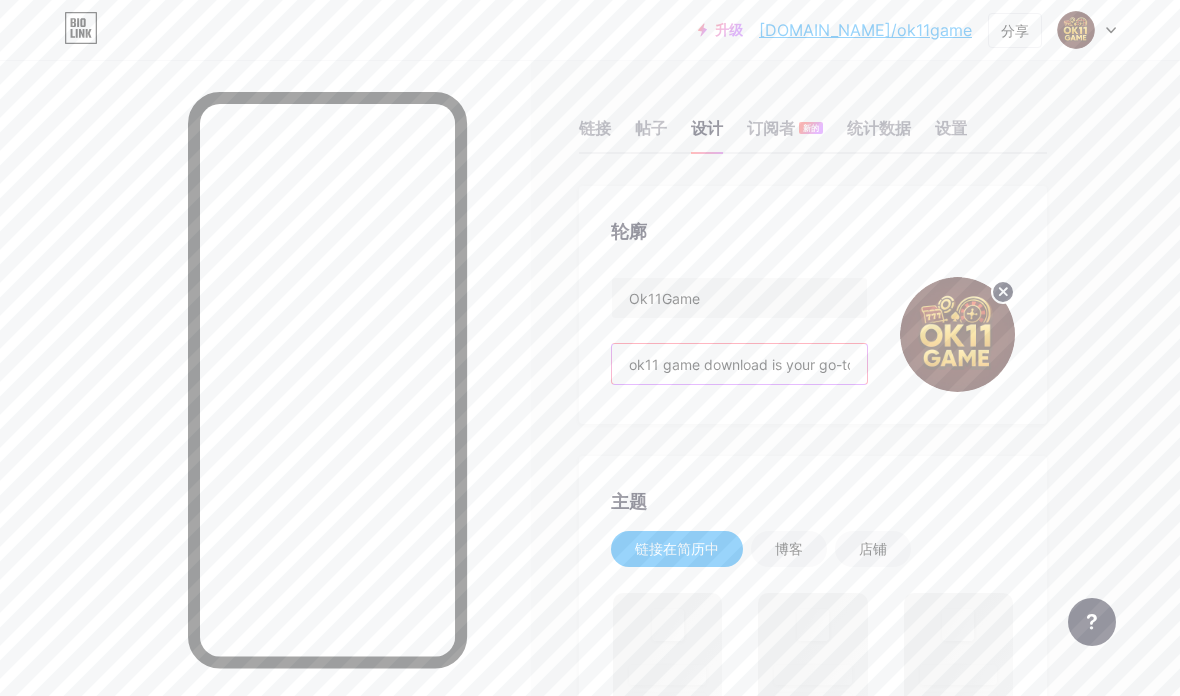 click on "ok11 game download is your go-to digital spot for entertainment, delivering speed, clarity, and seamless interaction. Web: [URL][DOMAIN_NAME] #OK11GameIndia #OK11PlaySmart #OK11FastAccess #OK11FunTime #OK11Zone Address: [STREET_ADDRESS][PERSON_NAME][PERSON_NAME] Phone: [PHONE_NUMBER]" at bounding box center [739, 364] 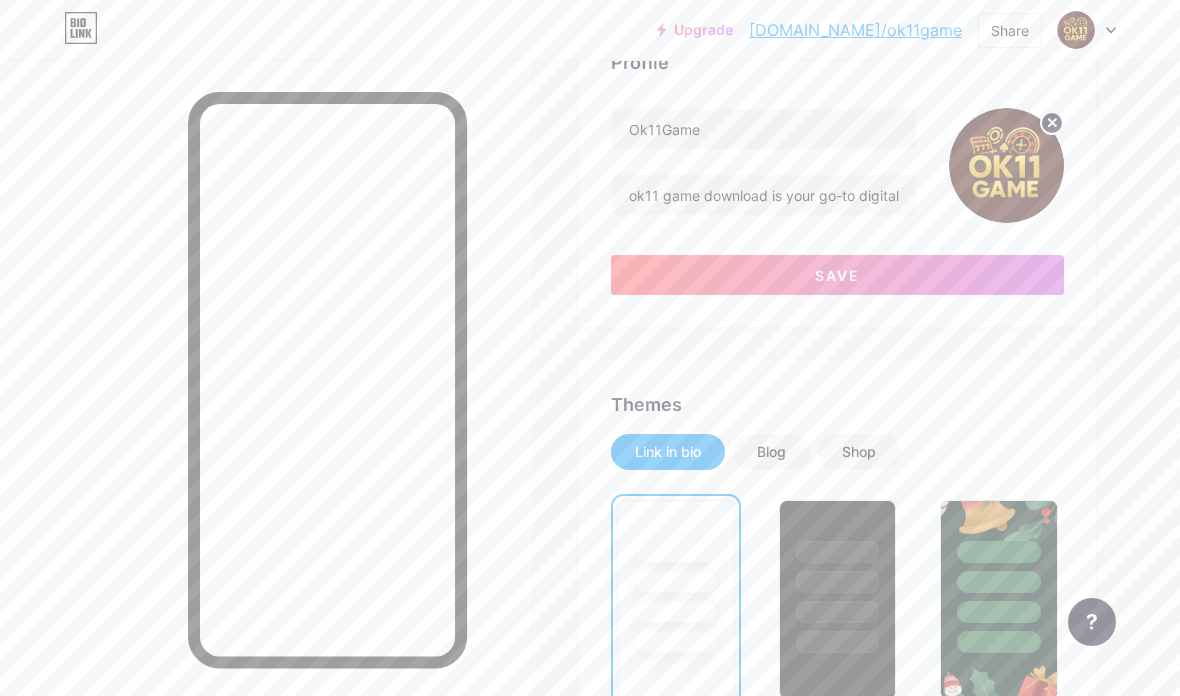 scroll, scrollTop: 168, scrollLeft: 0, axis: vertical 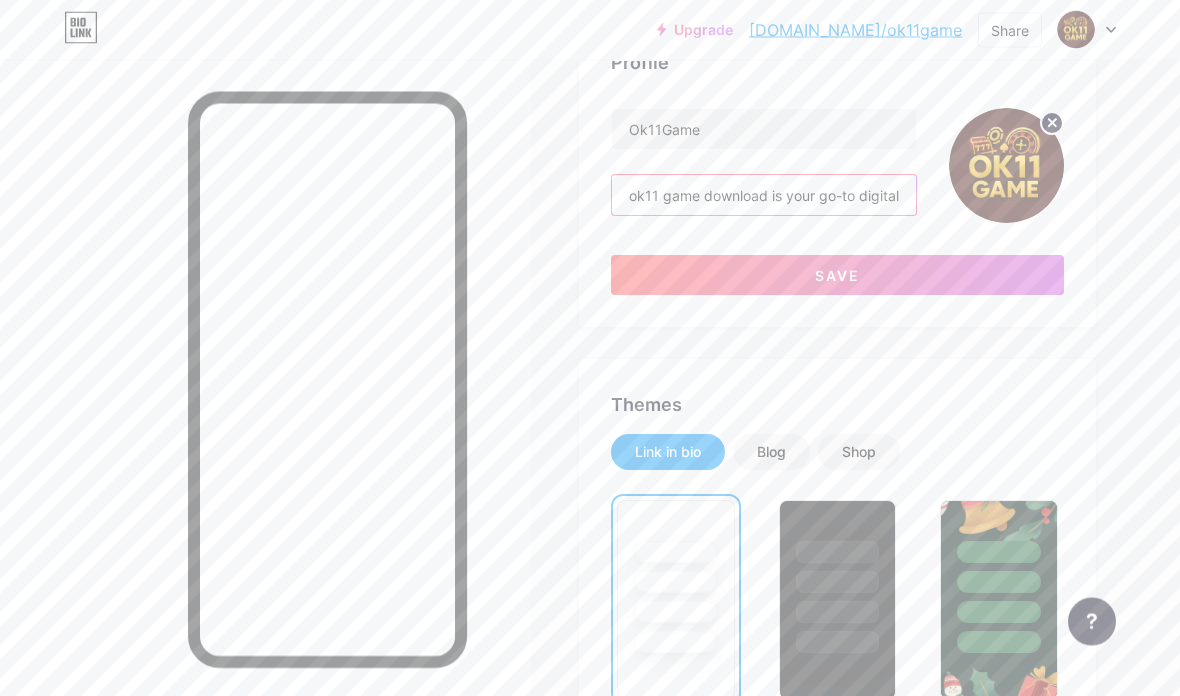 type on "ok11 game download is your go-to digital spot for entertainment, delivering speed, clarity, and seamless interaction." 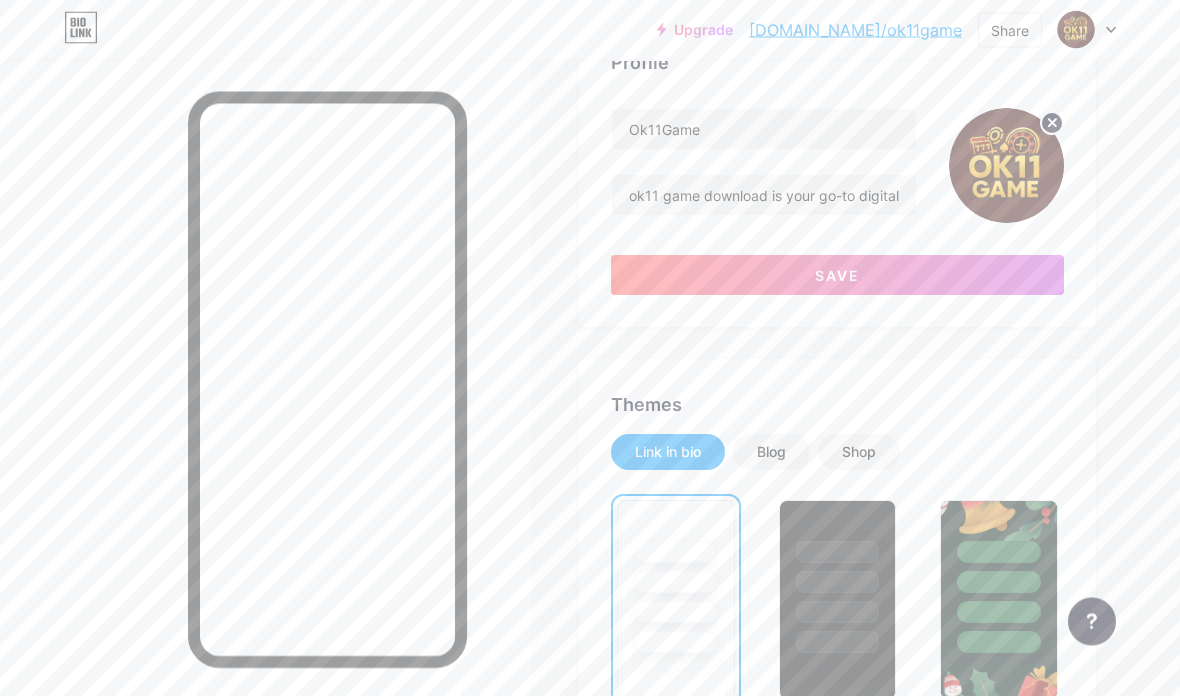 click on "Save" at bounding box center (837, 276) 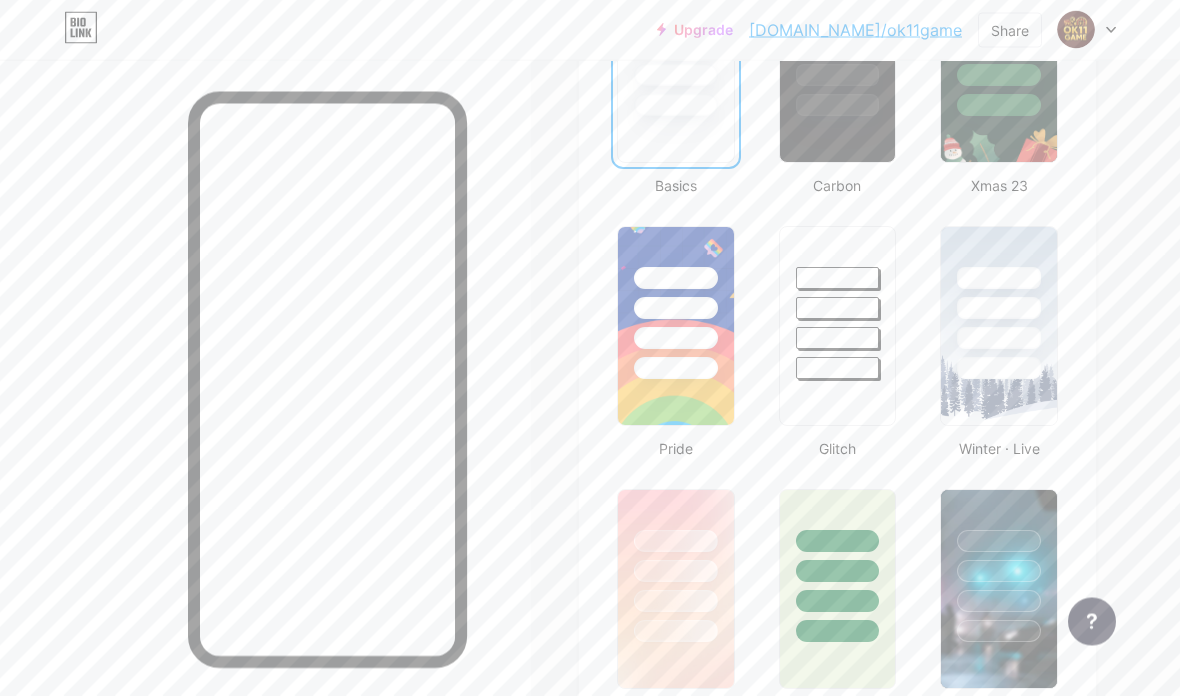 scroll, scrollTop: 634, scrollLeft: 0, axis: vertical 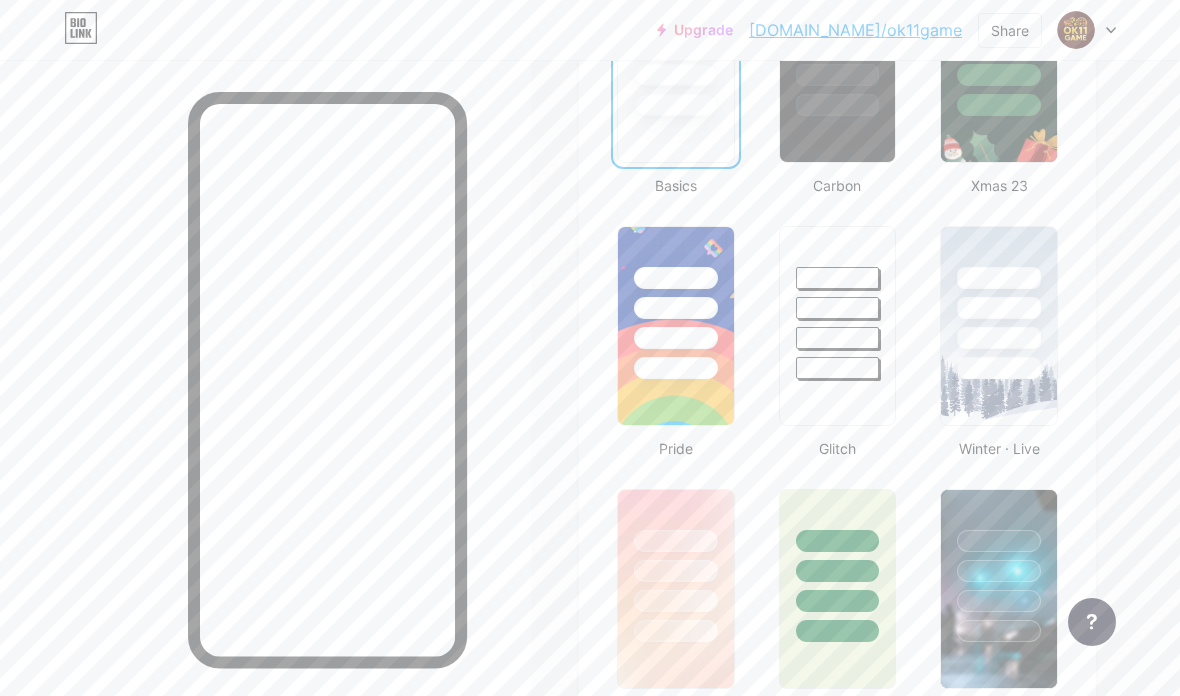 click at bounding box center (676, 326) 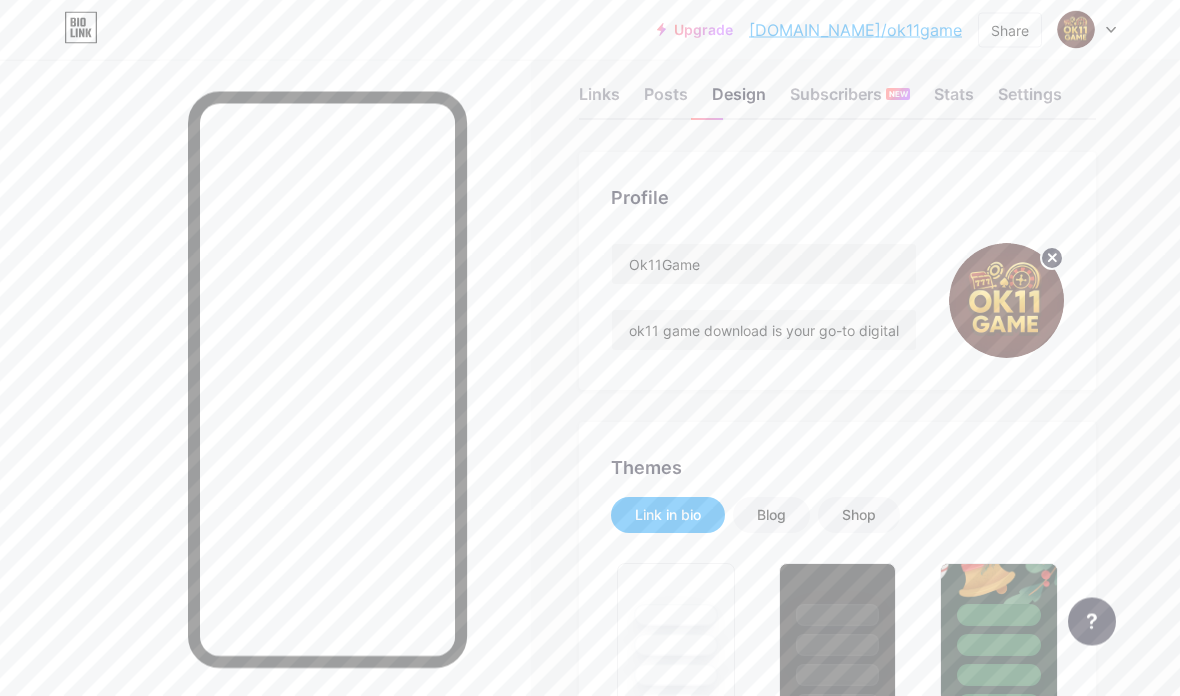 scroll, scrollTop: 0, scrollLeft: 0, axis: both 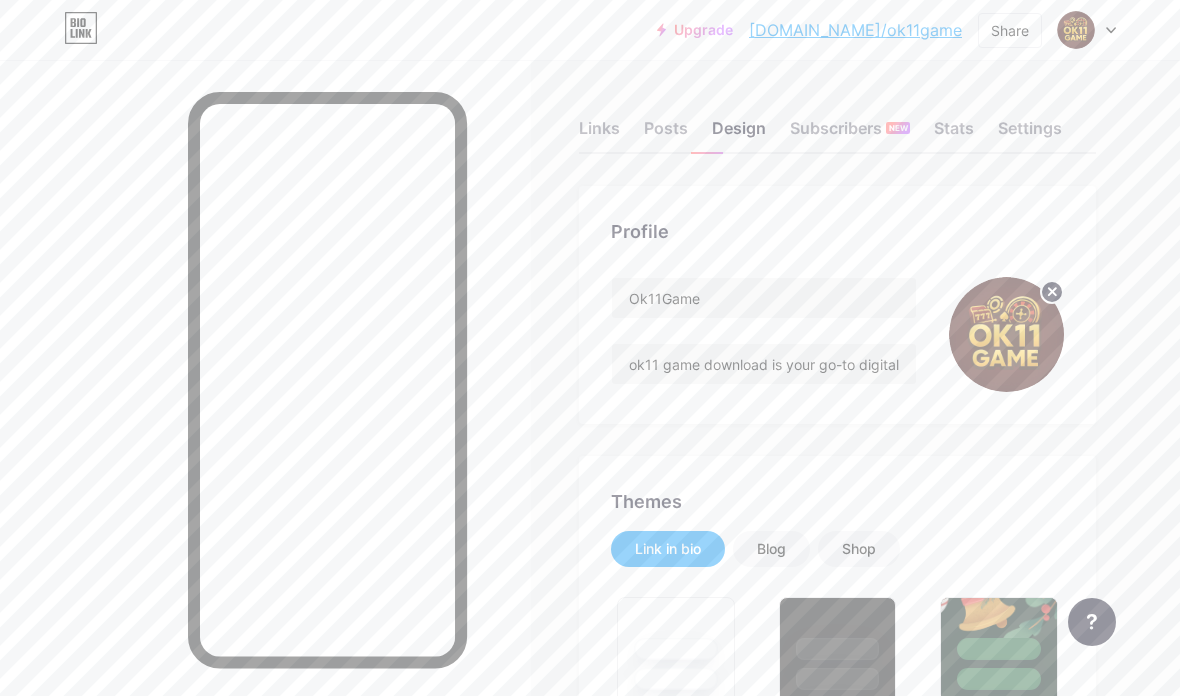 click 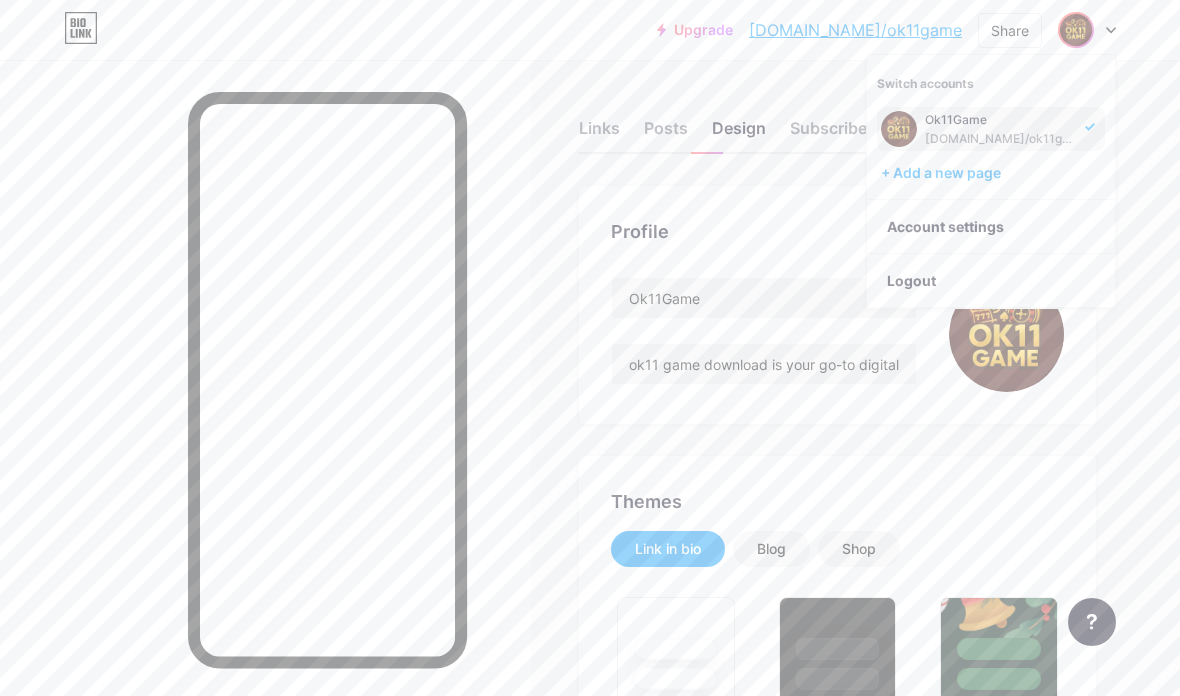 click on "Links
Posts
Design
Subscribers
NEW
Stats
Settings     Profile   Ok11Game     ok11 game download is your go-to digital spot for entertainment, delivering speed, clarity, and seamless interaction.                   Themes   Link in bio   Blog   Shop       Basics       Carbon       Xmas 23       Pride       Glitch       Winter · Live       Glassy · Live       Chameleon · Live       Rainy Night · Live       Neon · Live       Summer       Retro       Strawberry · Live       Desert       Sunny       Autumn       Leaf       Clear Sky       Blush       Unicorn       Minimal       Cloudy       Shadow     Create your own           Changes saved       Position to display socials                 Top                     Bottom
Disable Bio Link branding
[PERSON_NAME] the Bio Link branding from homepage     Display Share button
Changes saved           Feature requests" at bounding box center [590, 1728] 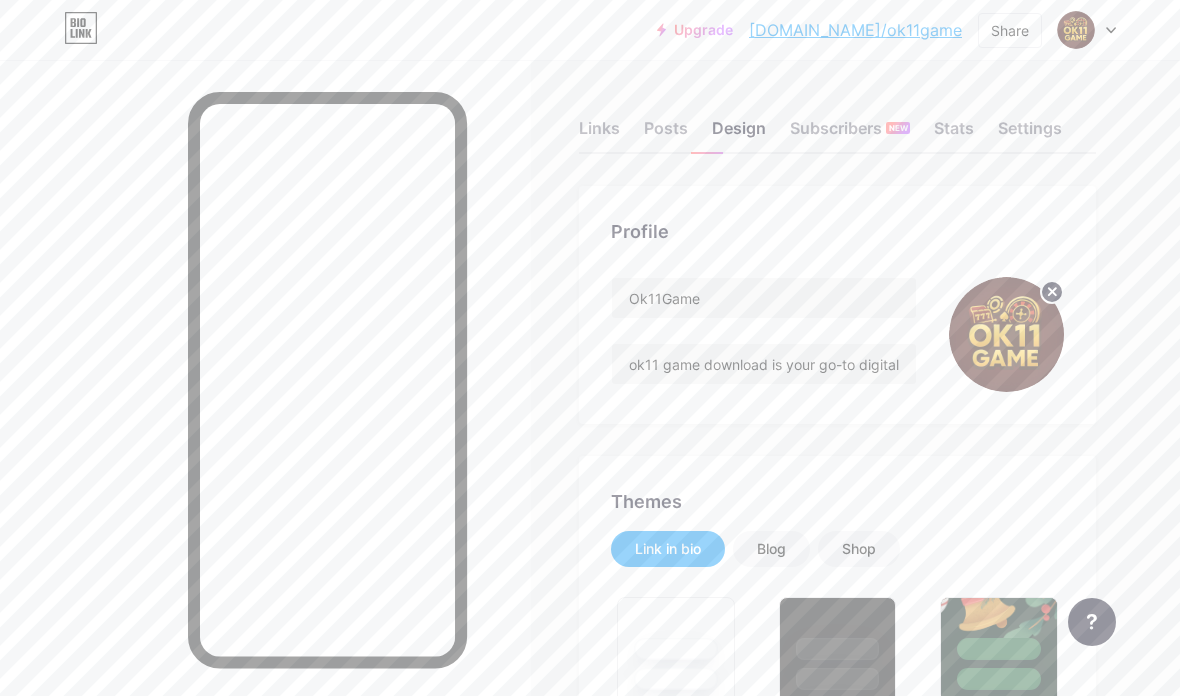 click on "Share" at bounding box center [1010, 30] 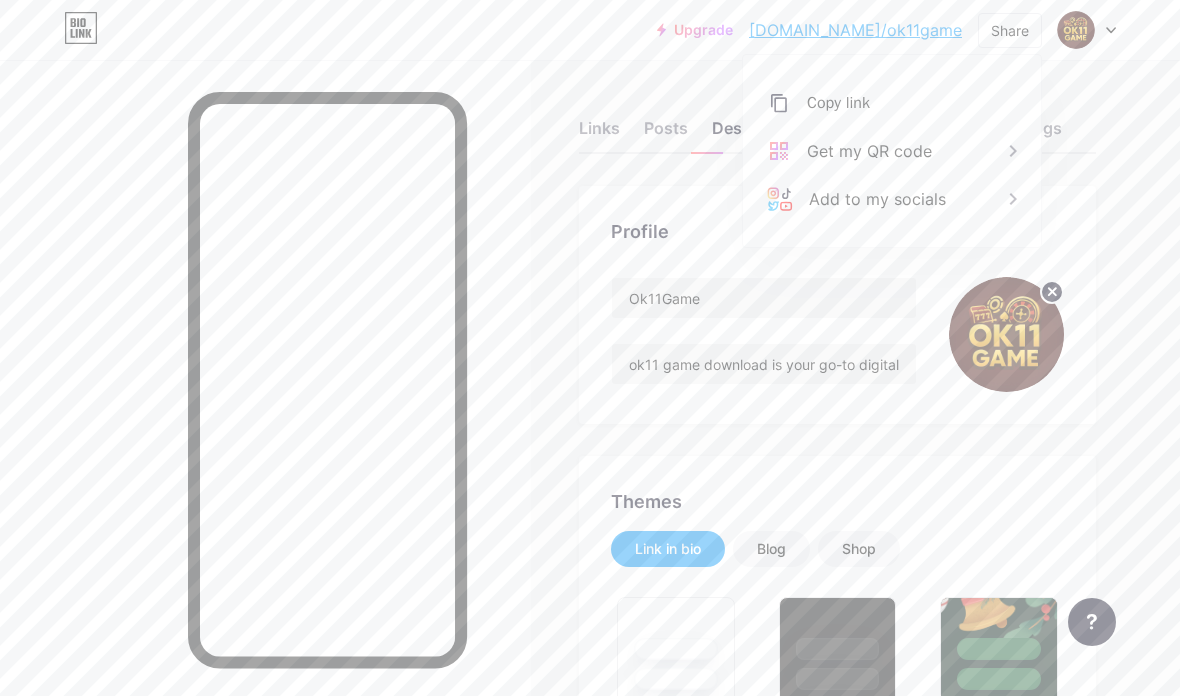 click at bounding box center [1087, 30] 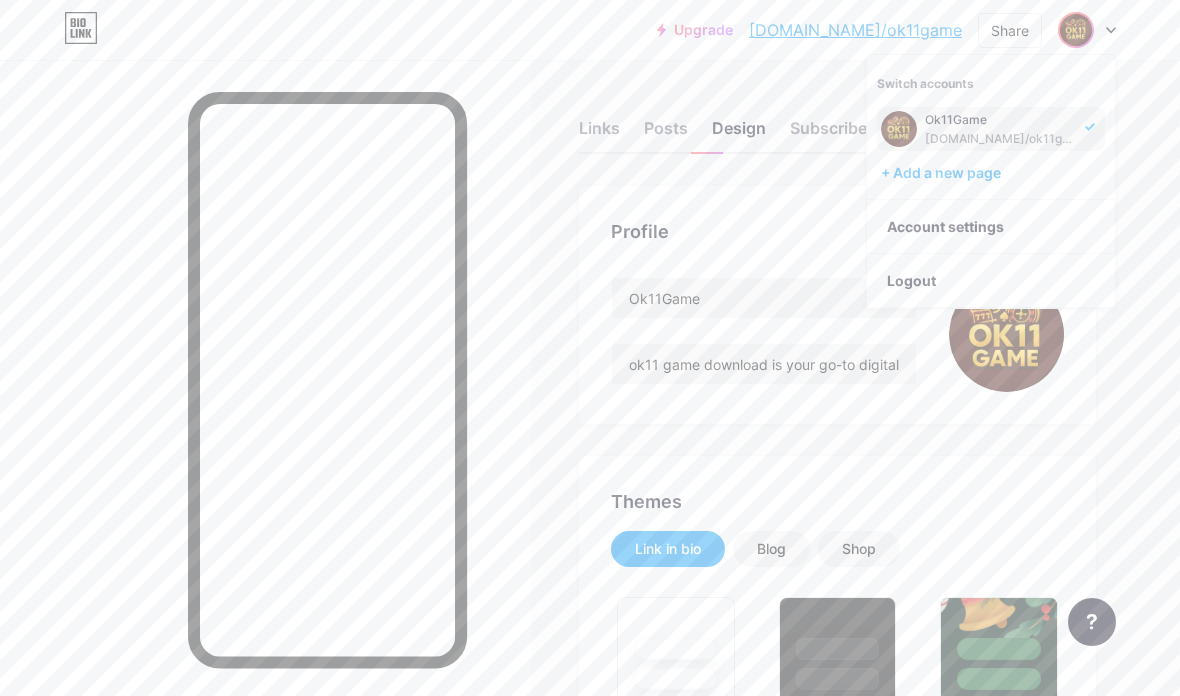 click on "Account settings" at bounding box center (991, 227) 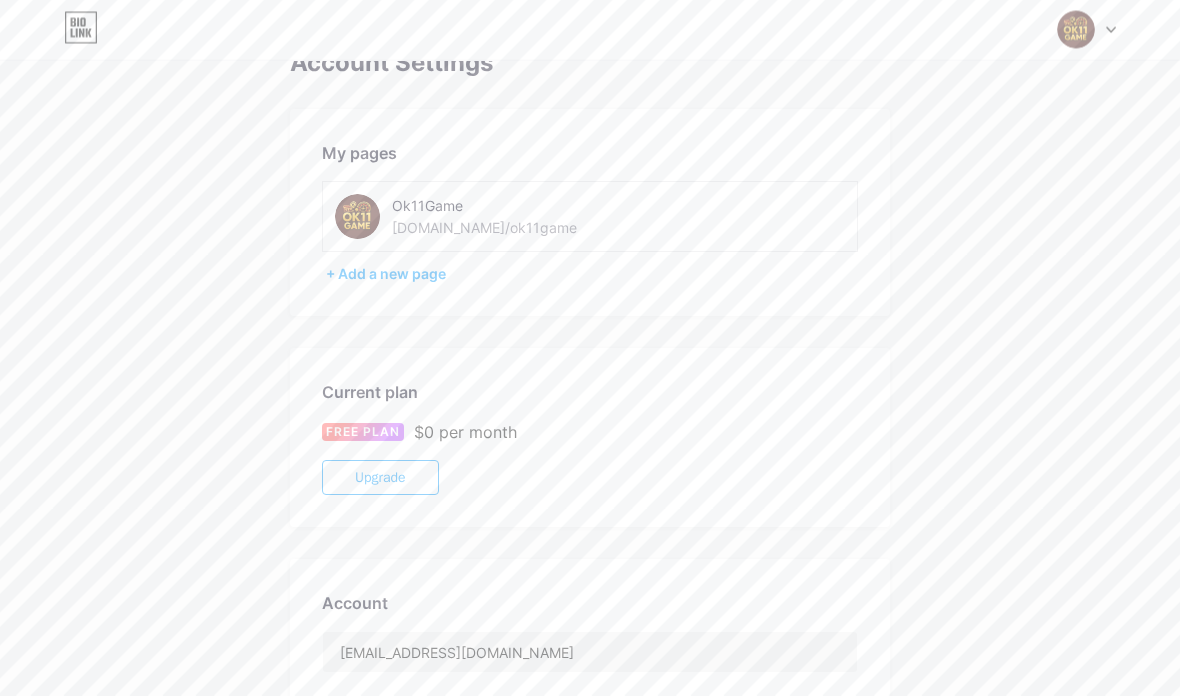 scroll, scrollTop: 0, scrollLeft: 0, axis: both 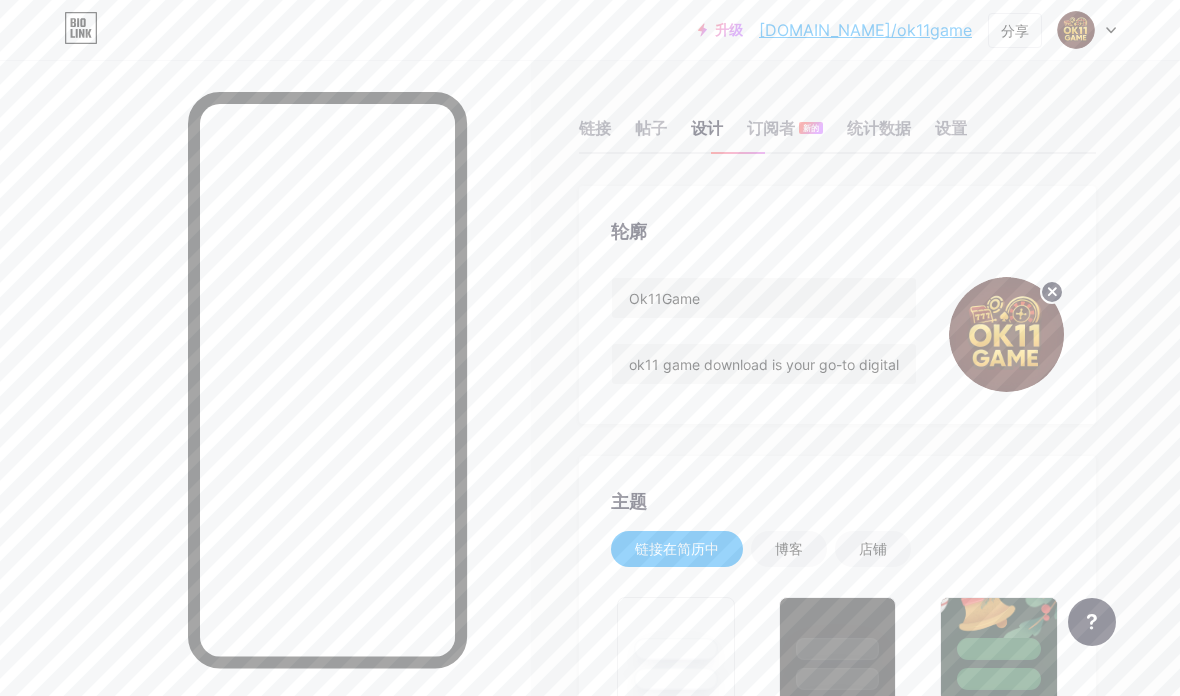 click on "[DOMAIN_NAME]/ok11game" at bounding box center (865, 30) 